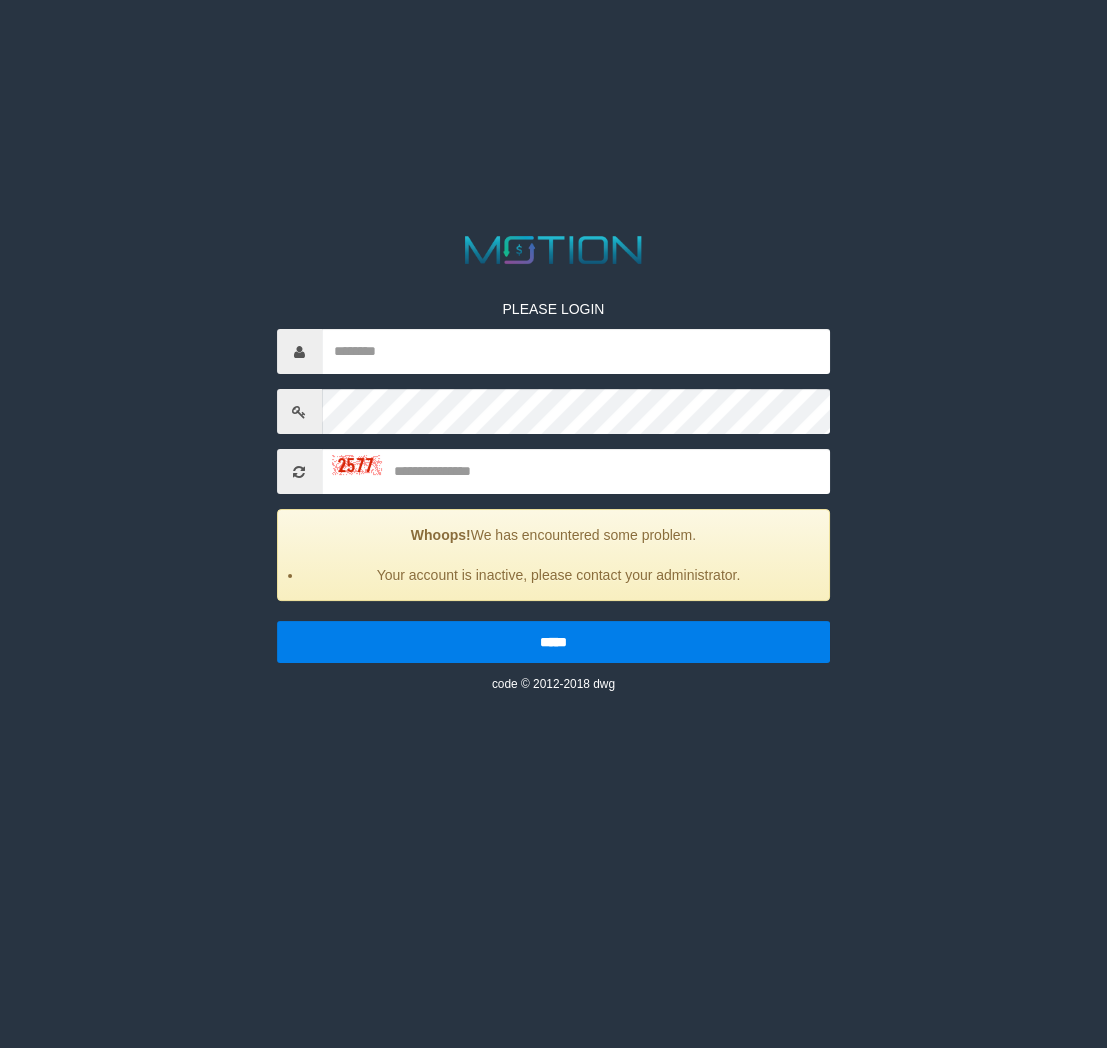 scroll, scrollTop: 0, scrollLeft: 0, axis: both 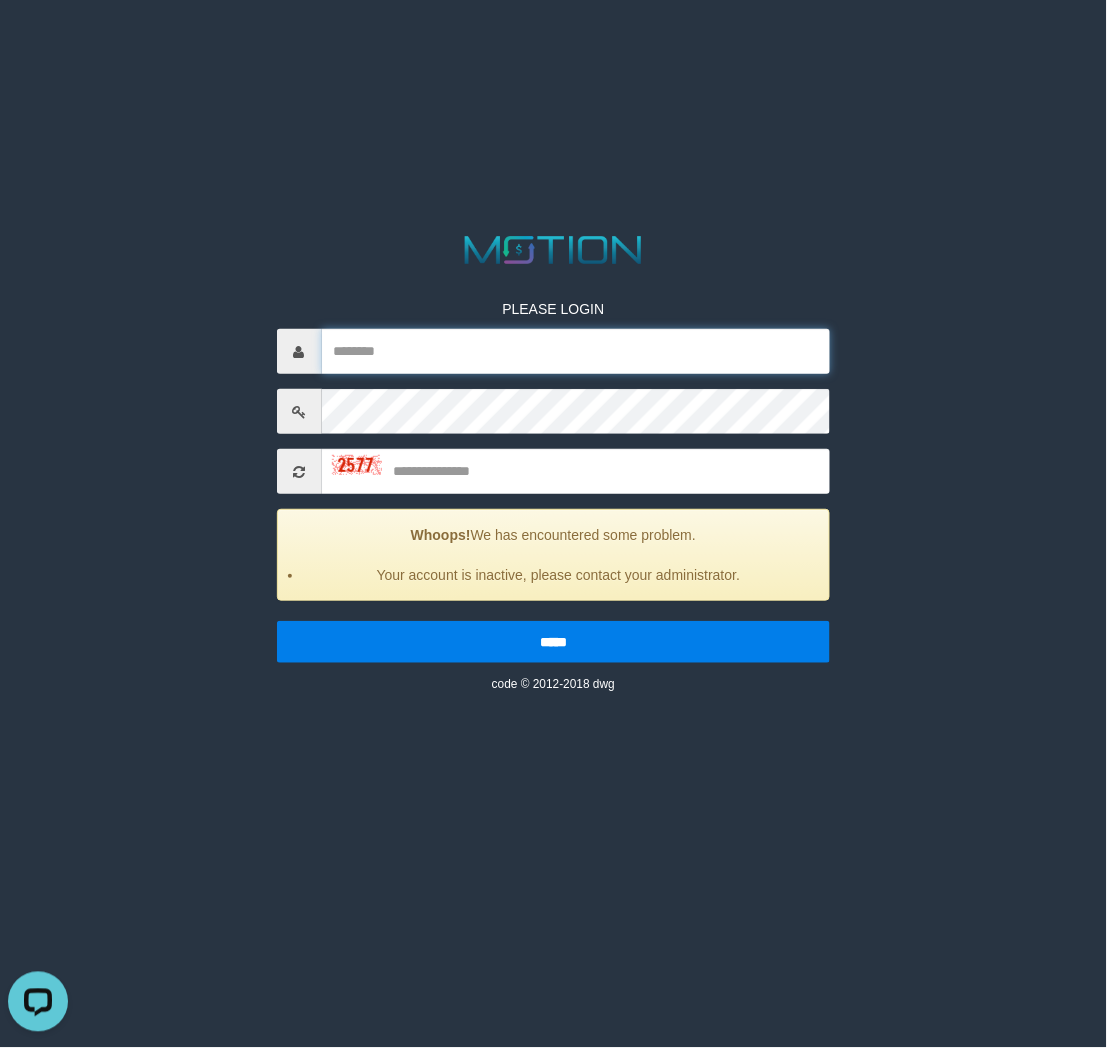 click at bounding box center [576, 351] 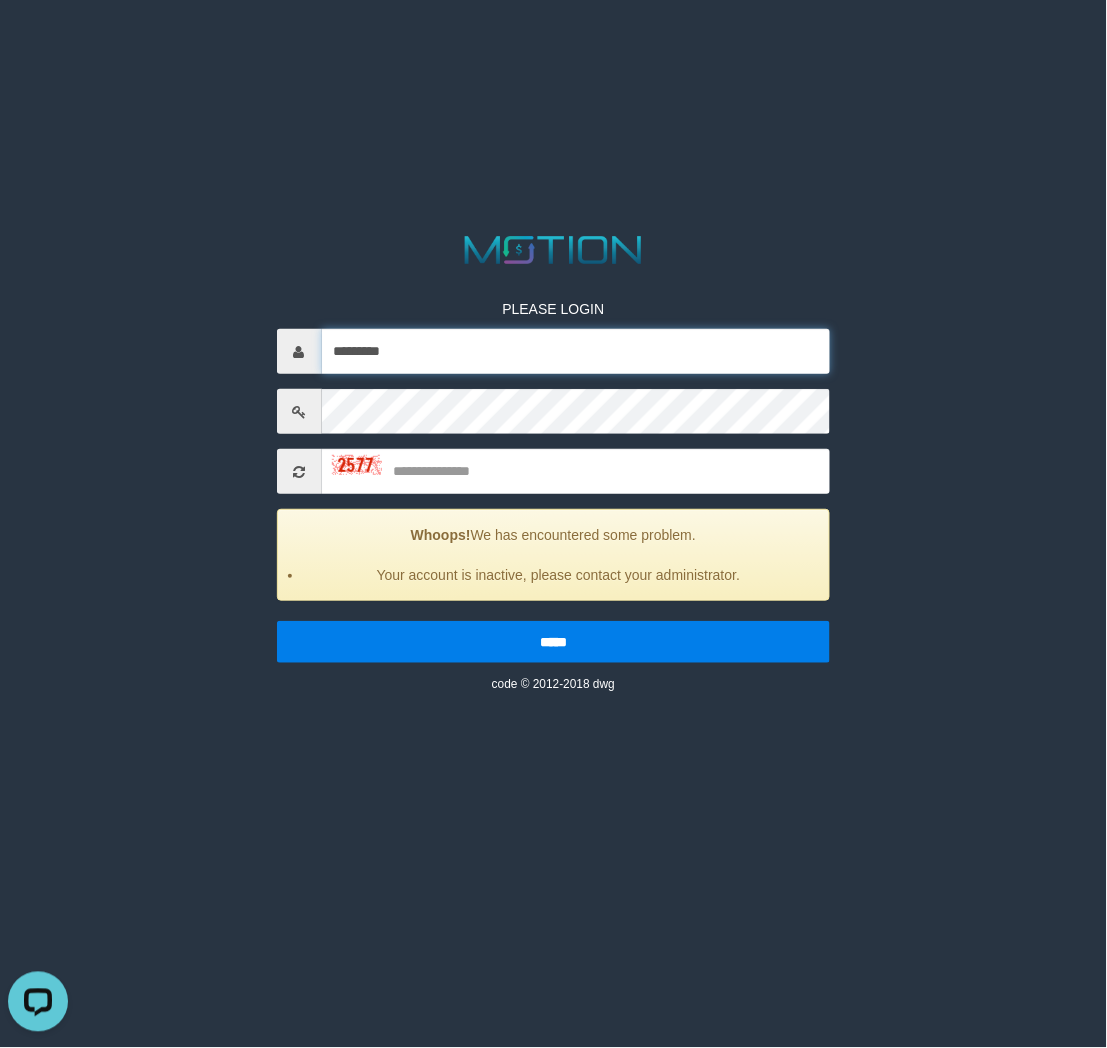 type on "*********" 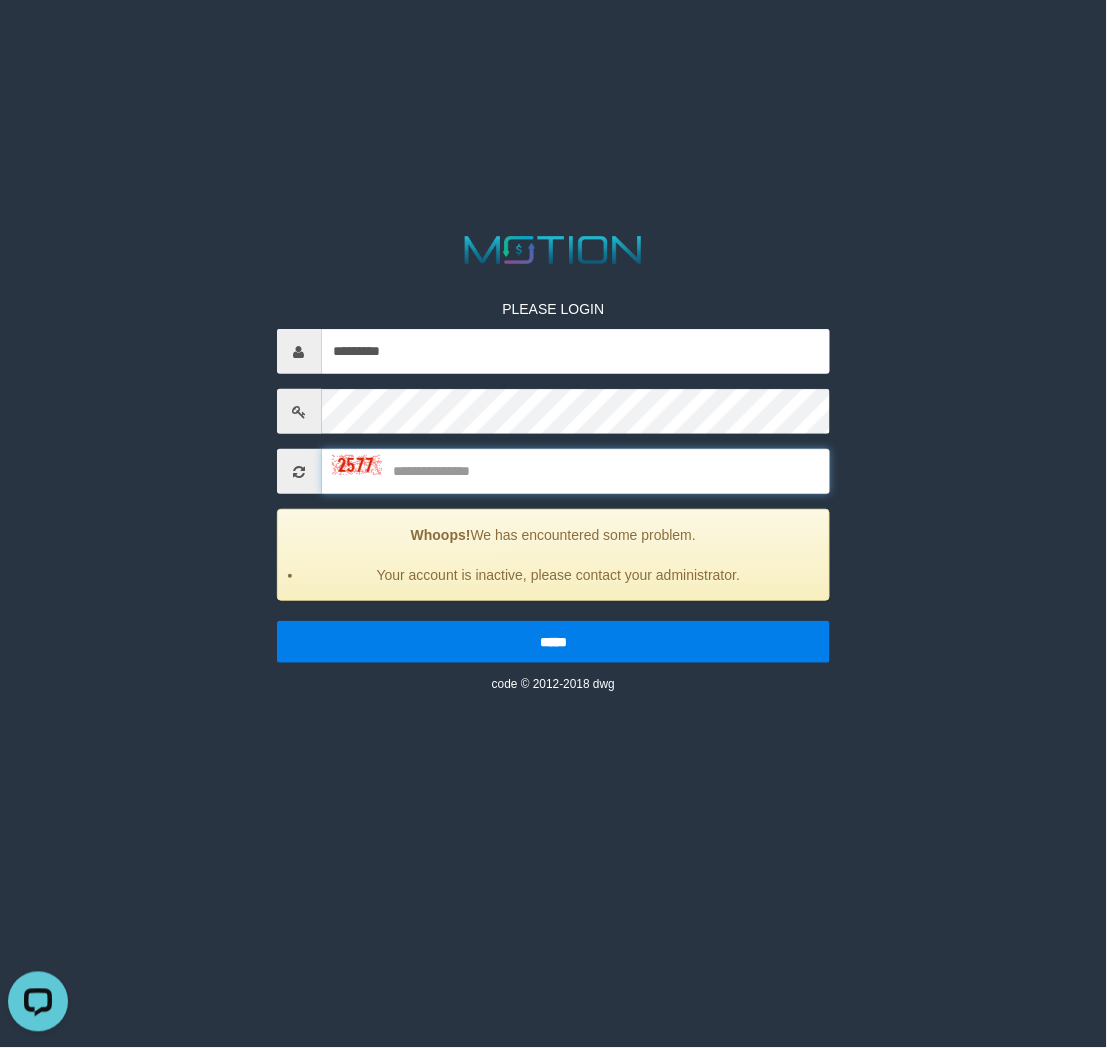 click at bounding box center (576, 471) 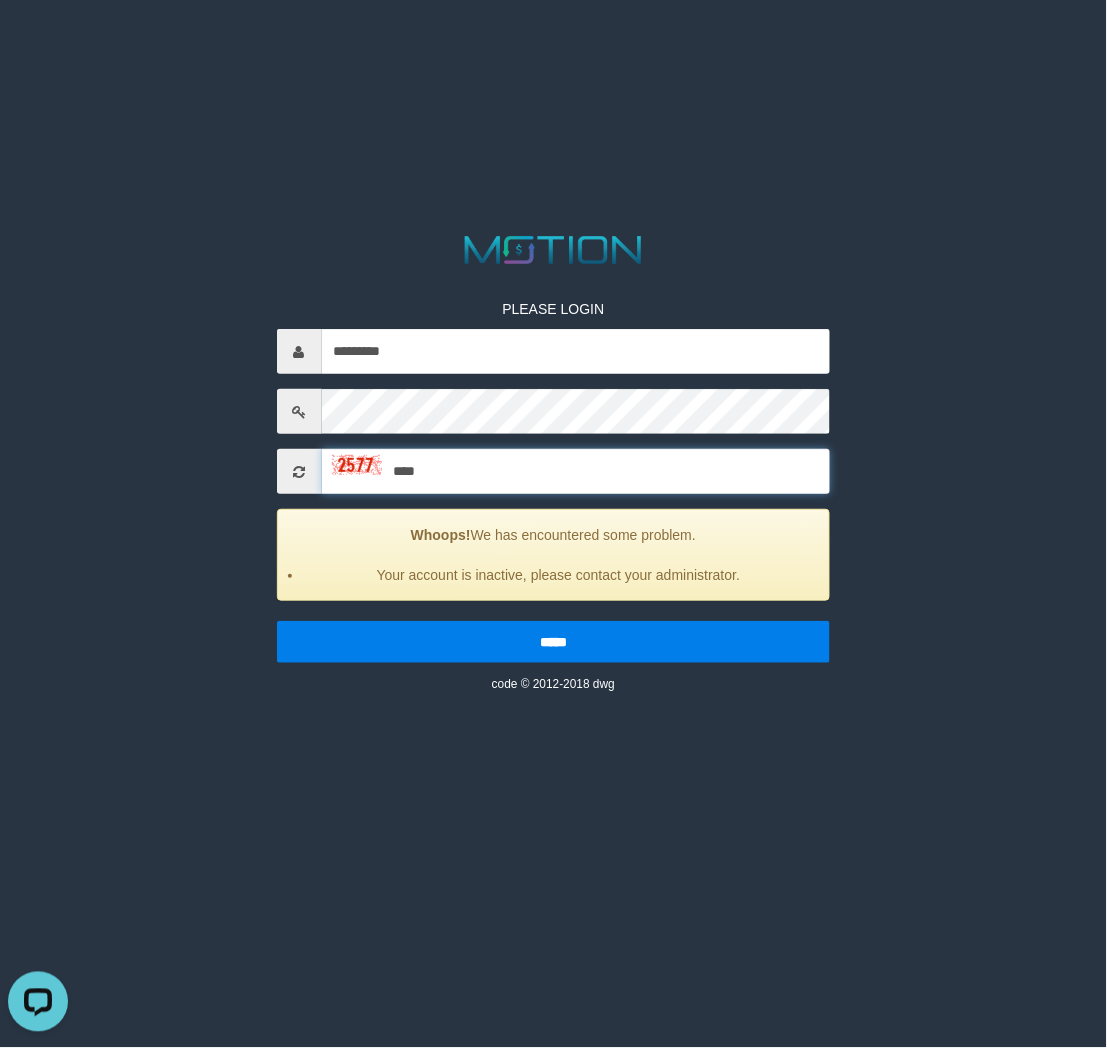 type on "****" 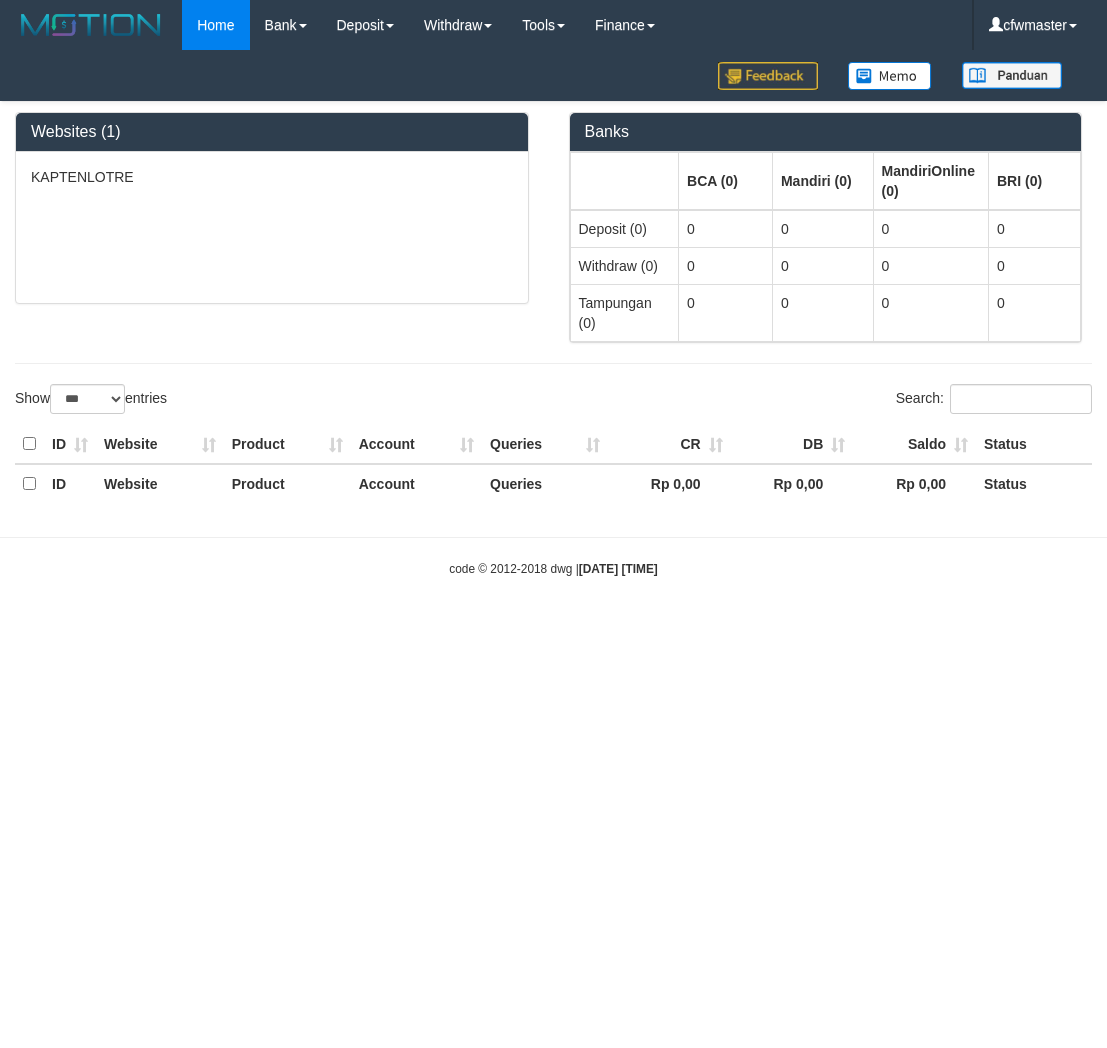select on "***" 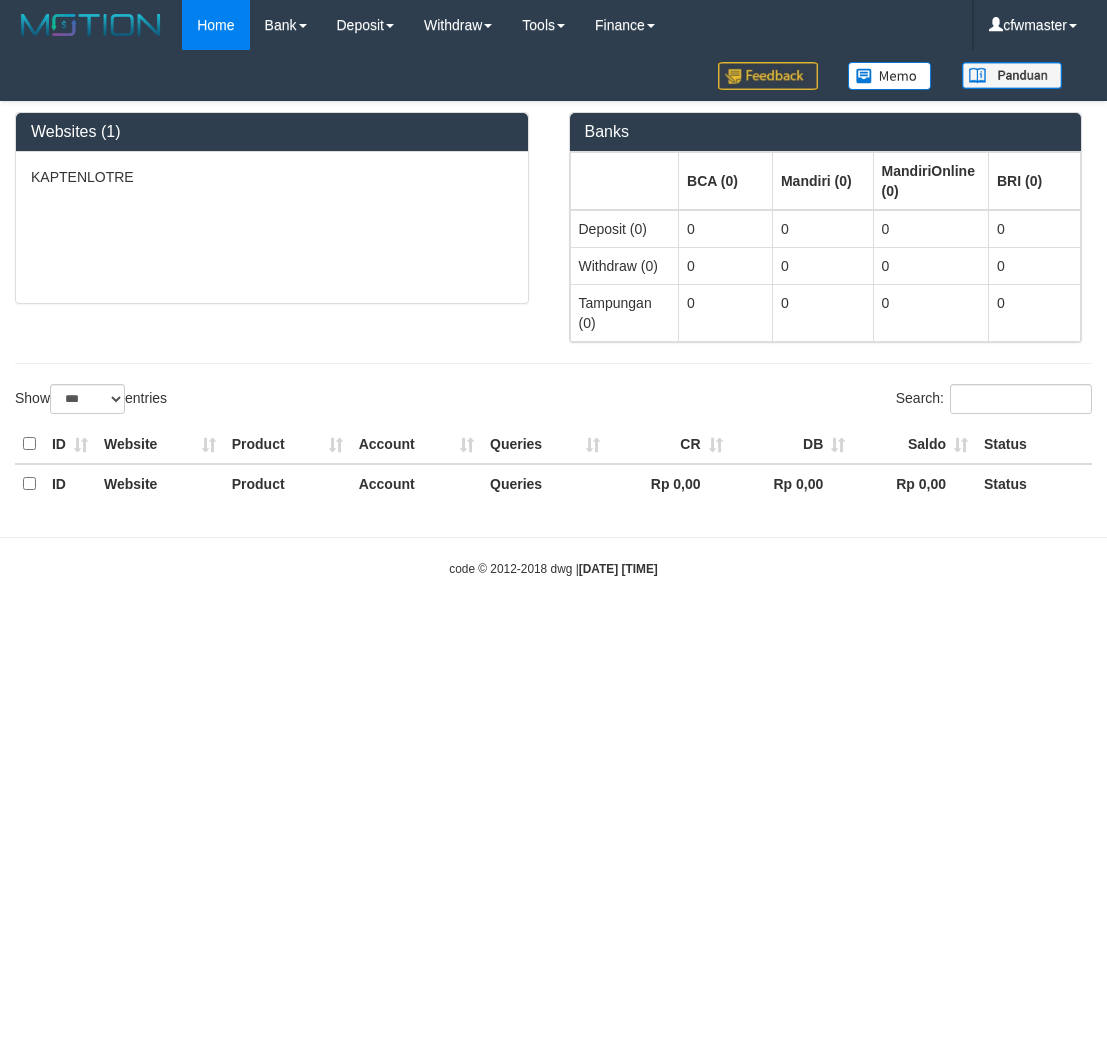 scroll, scrollTop: 0, scrollLeft: 0, axis: both 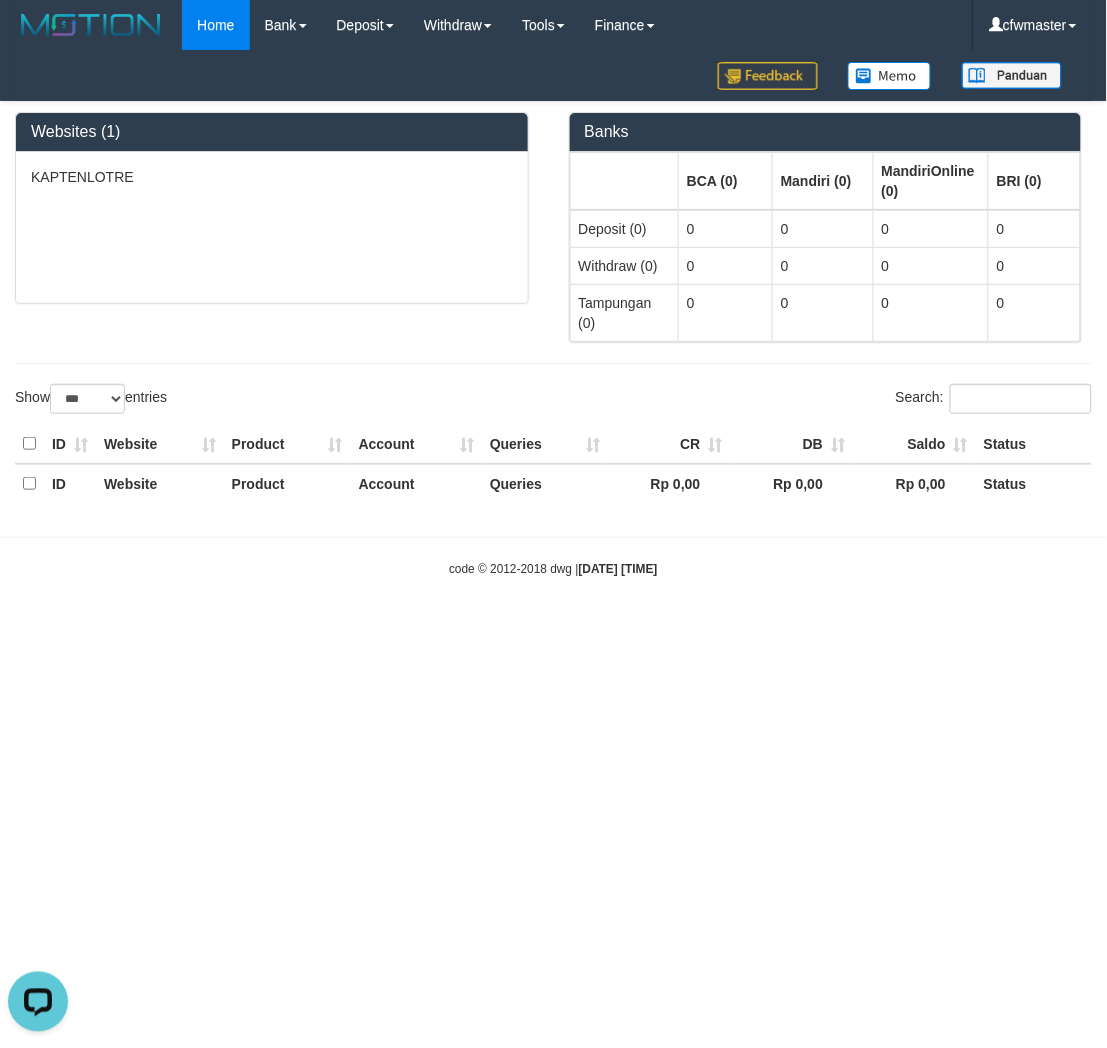 click on "Toggle navigation
Home
Bank
Account List
Load
By Website
Group
[ITOTO]													KAPTENLOTRE
Mutasi Bank
Search
Sync
Note Mutasi
Deposit
DPS Fetch
DPS List
History
PGA History
Note DPS" at bounding box center (553, 314) 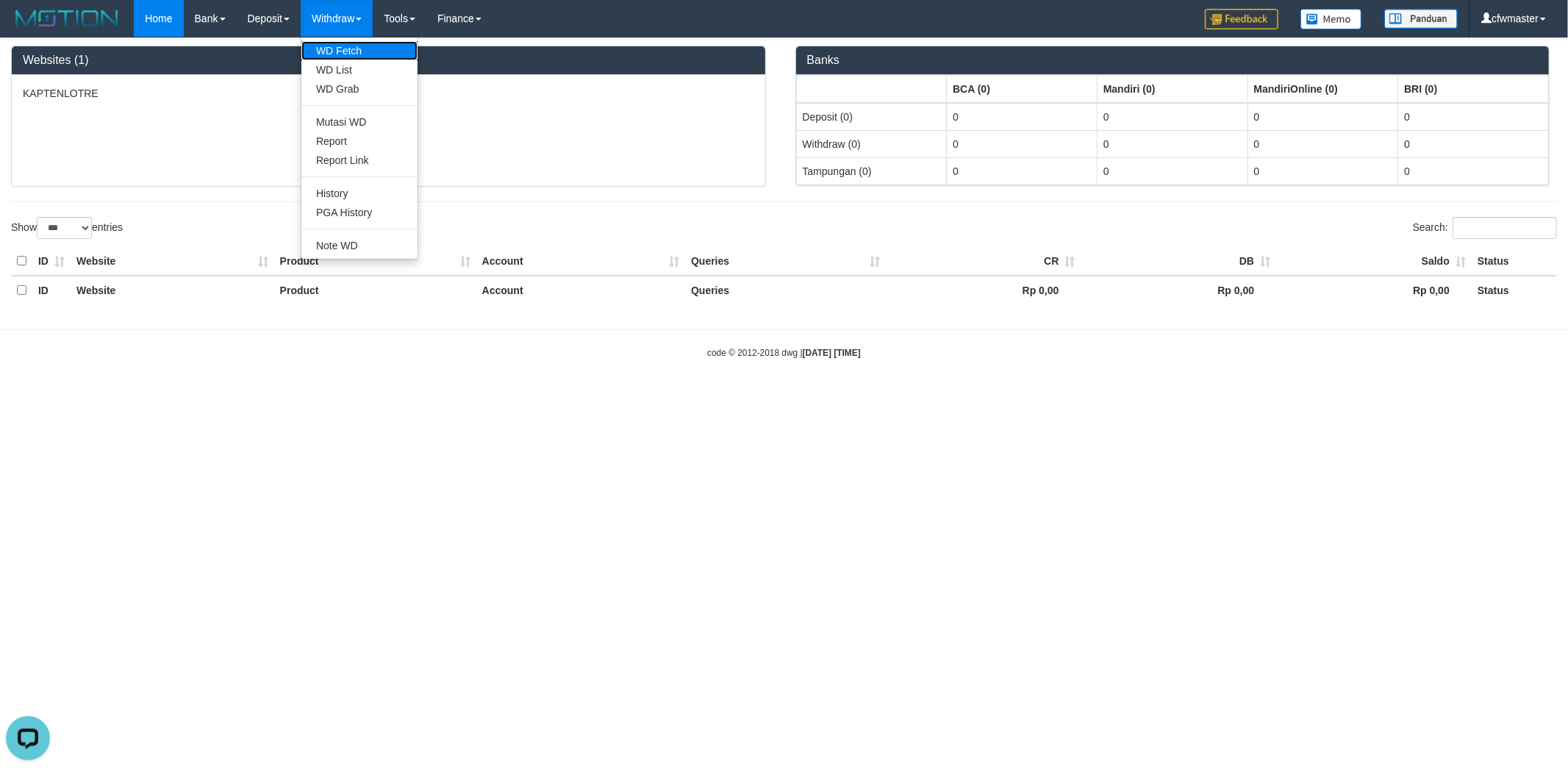 click on "WD Fetch" at bounding box center (359, 51) 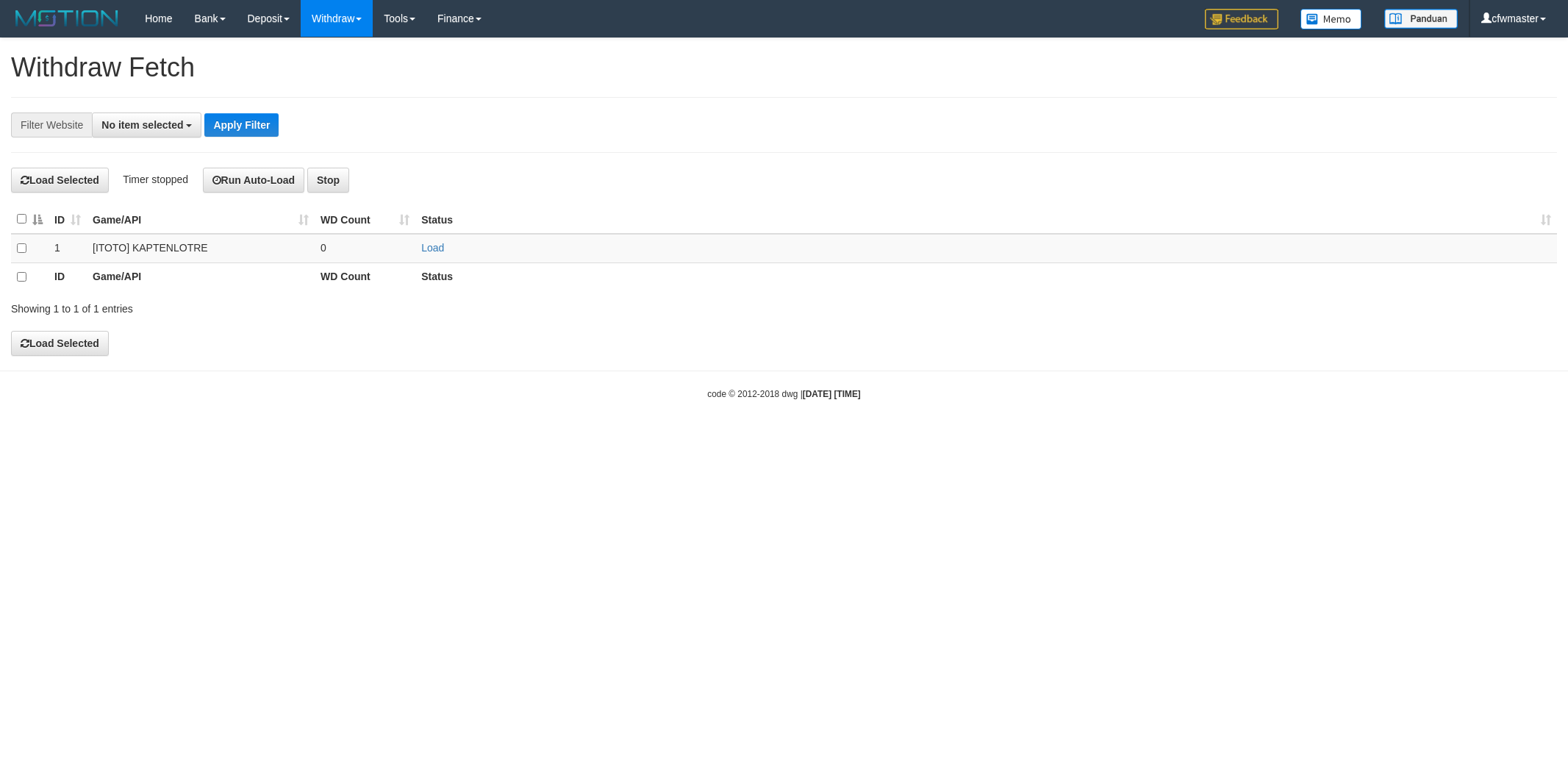 select 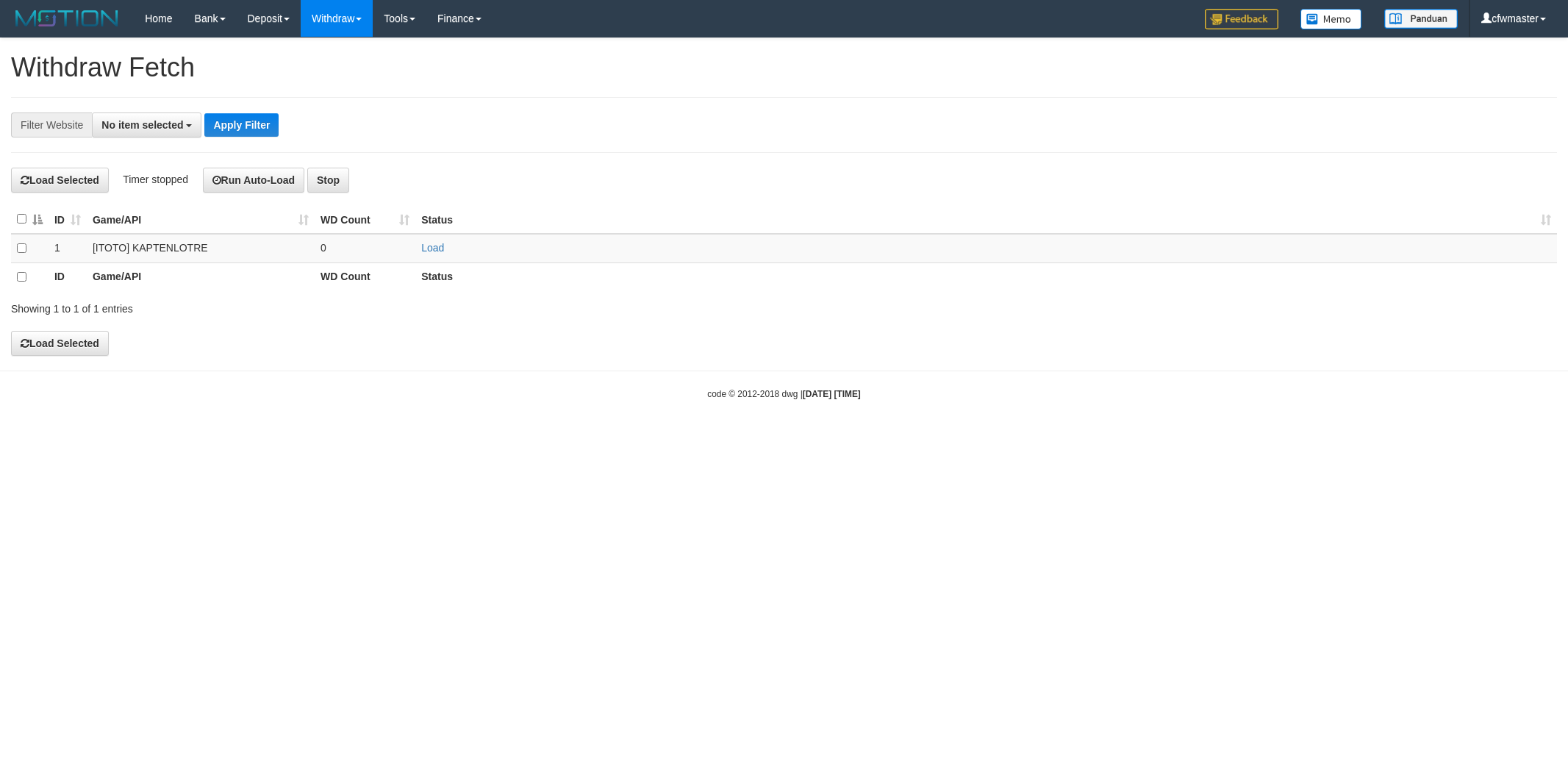 scroll, scrollTop: 0, scrollLeft: 0, axis: both 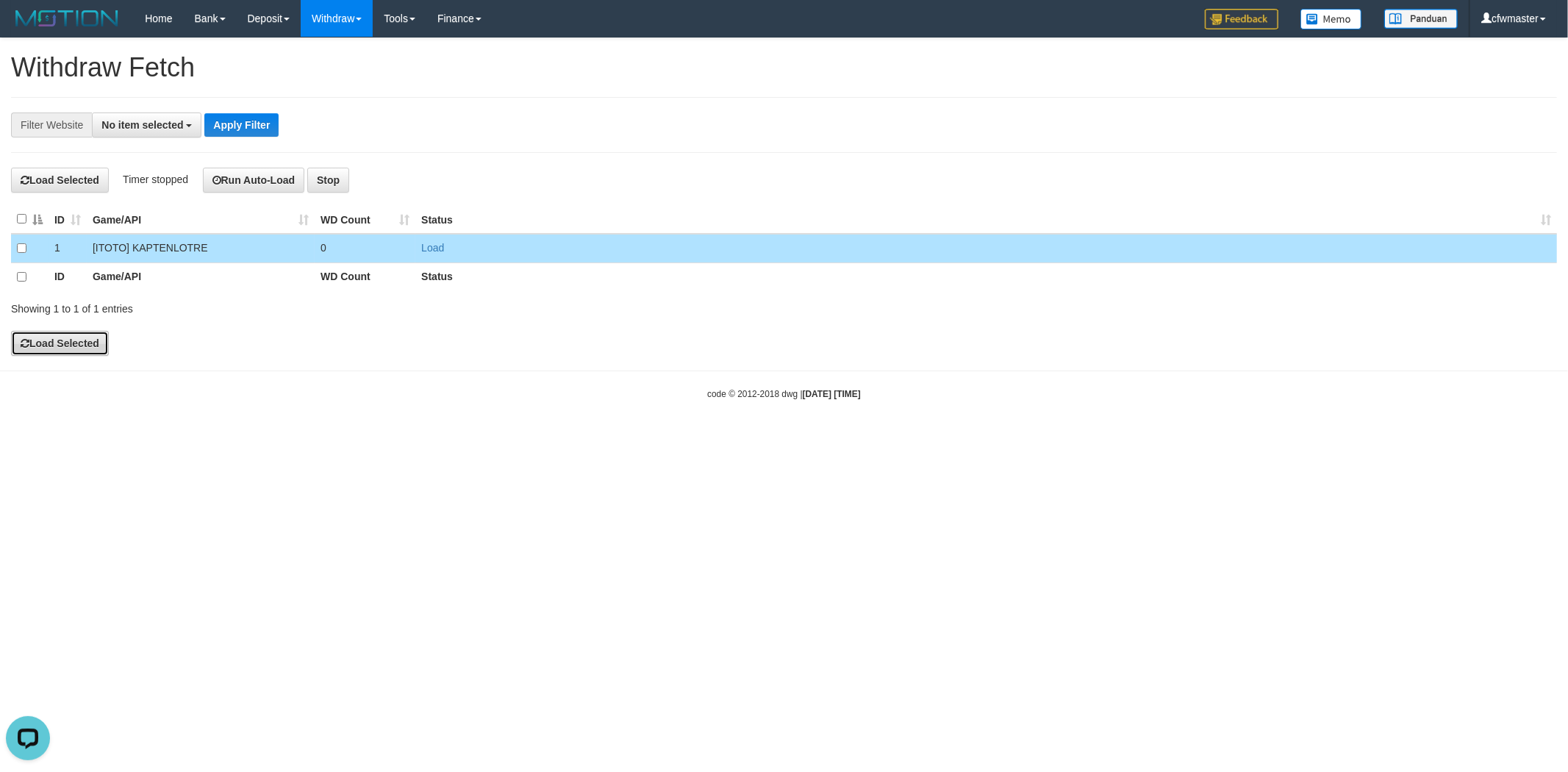 click on "Load Selected" at bounding box center [60, 343] 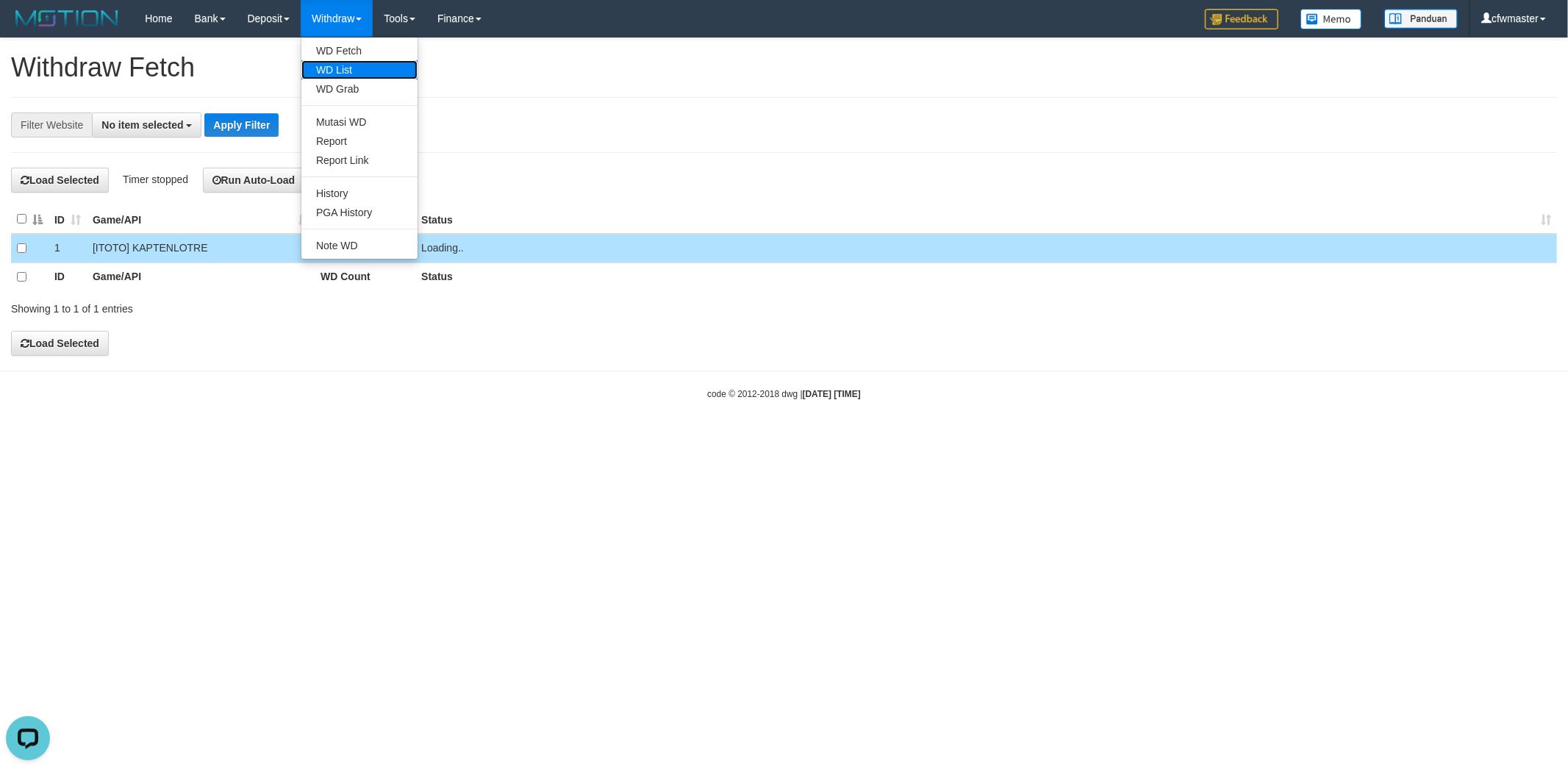 click on "WD List" at bounding box center (359, 70) 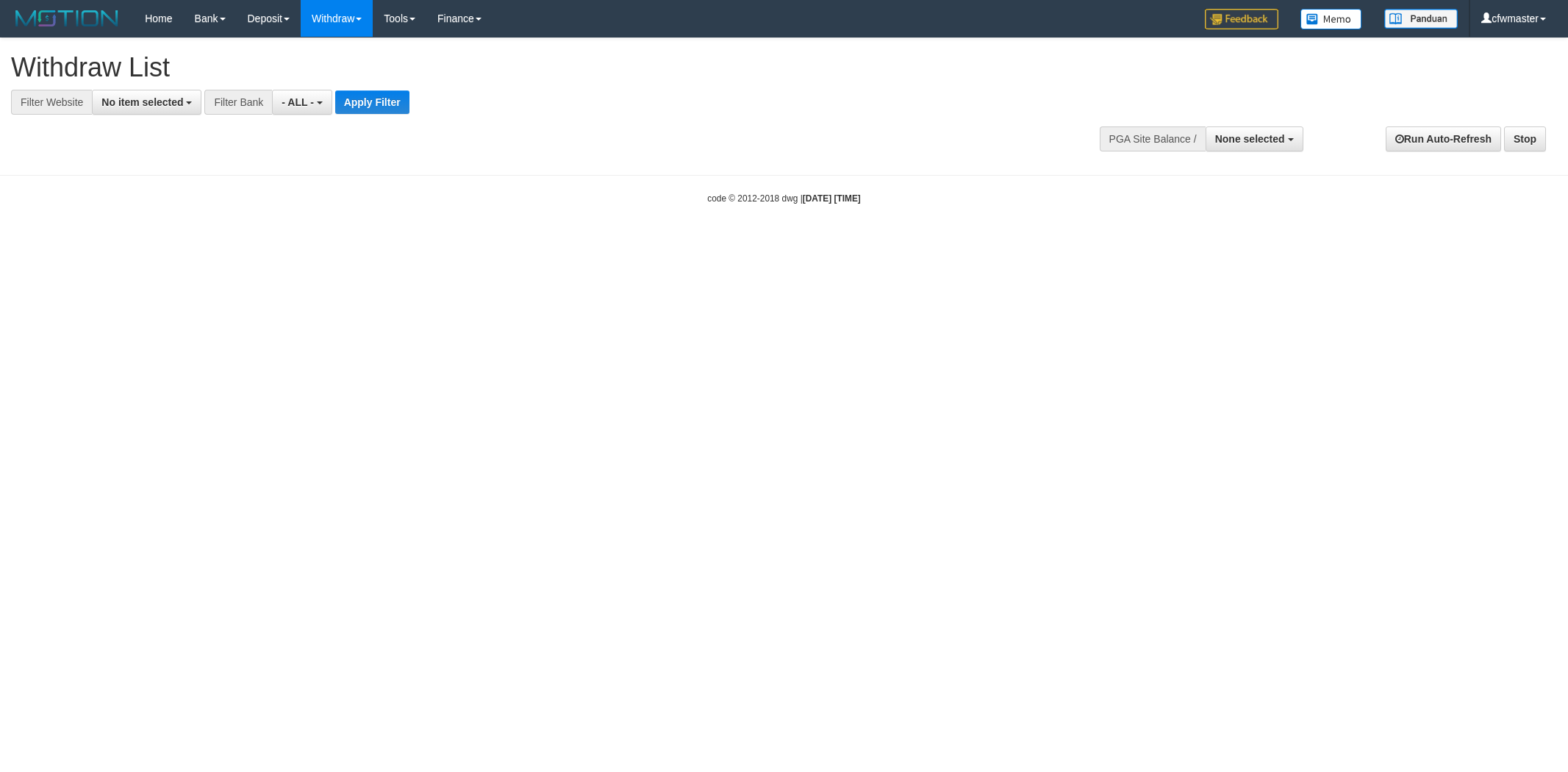 select 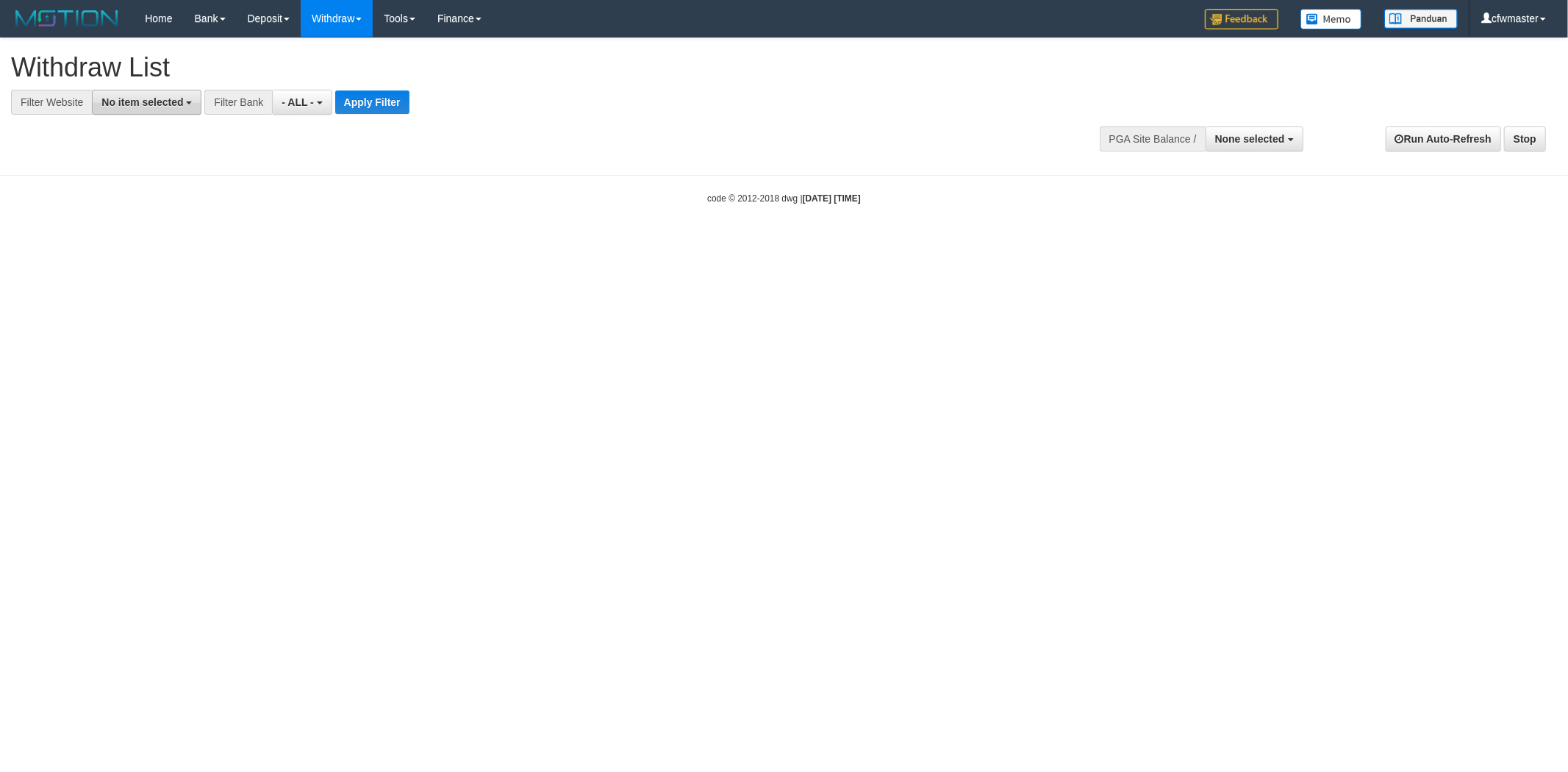 click on "No item selected" at bounding box center [142, 102] 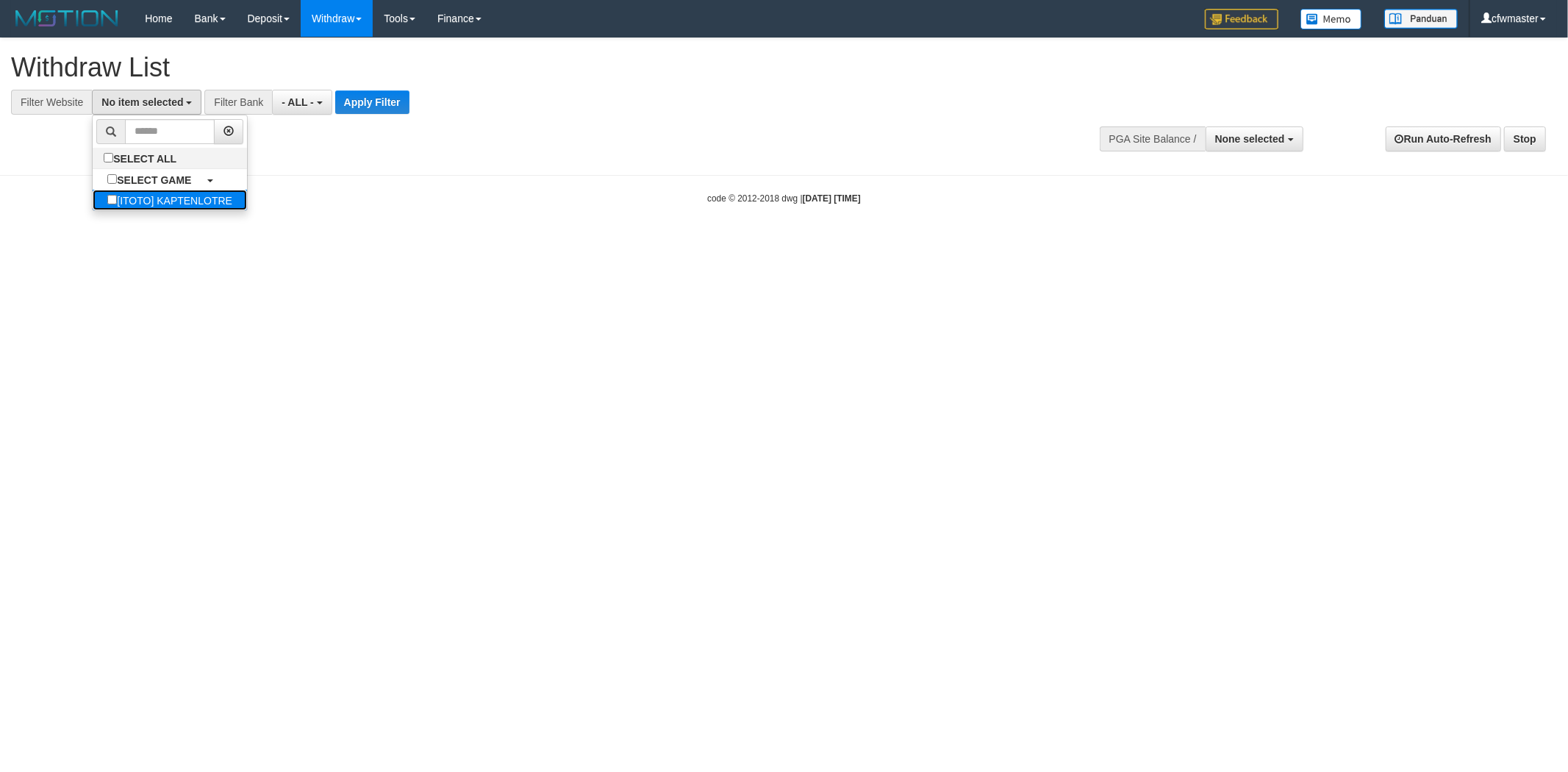 click on "[ITOTO] KAPTENLOTRE" at bounding box center [170, 200] 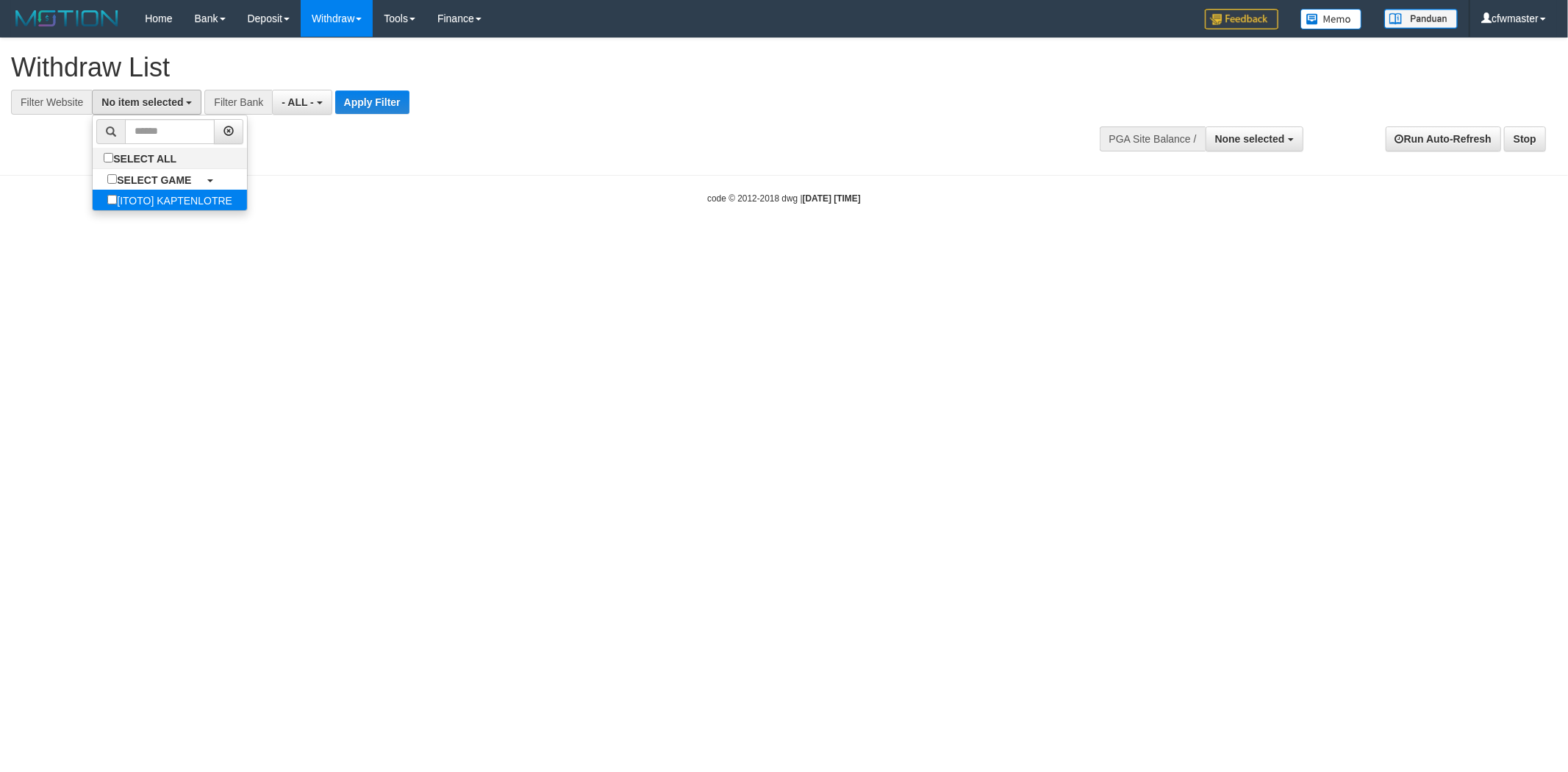 select on "****" 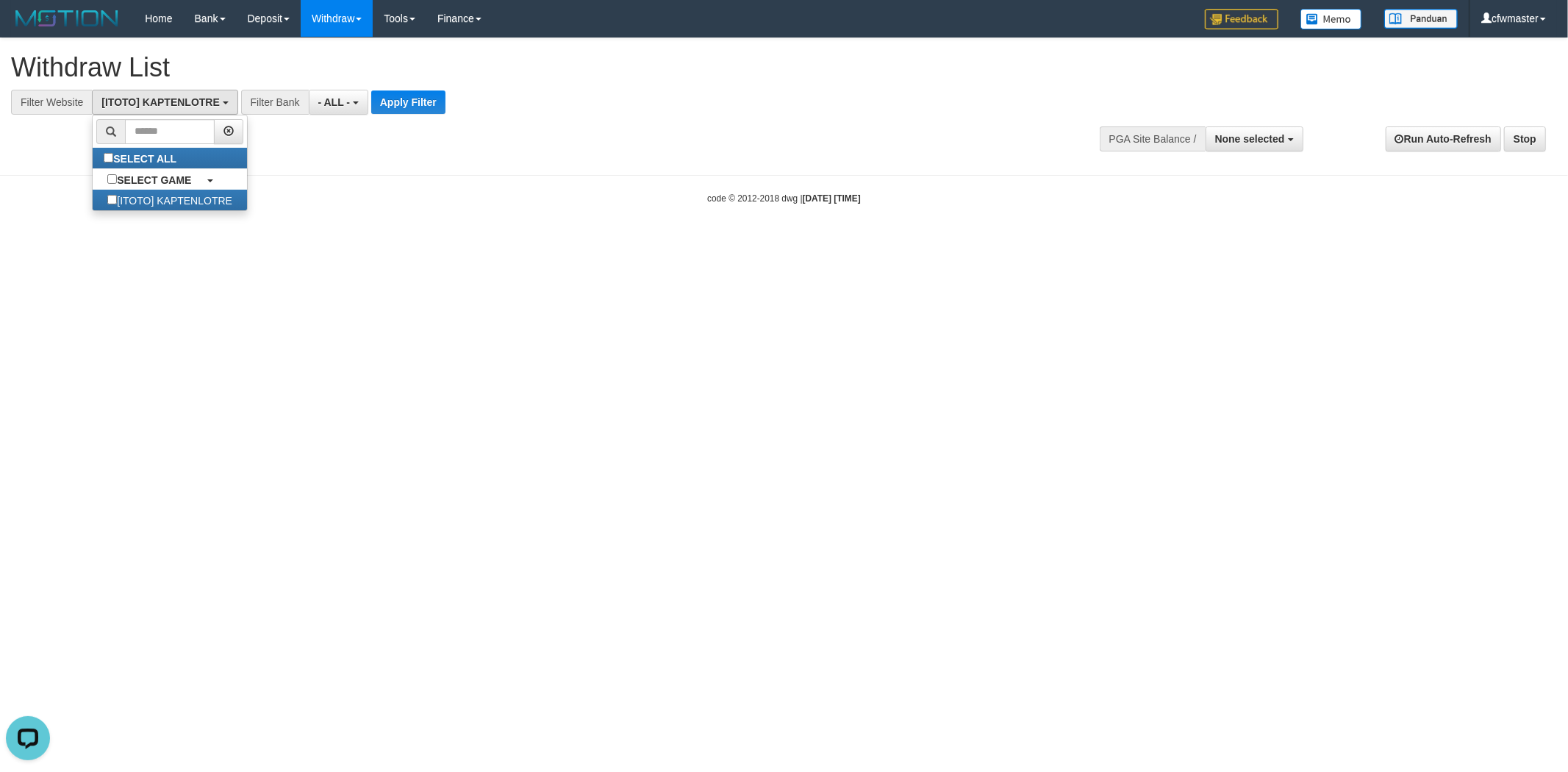 scroll, scrollTop: 0, scrollLeft: 0, axis: both 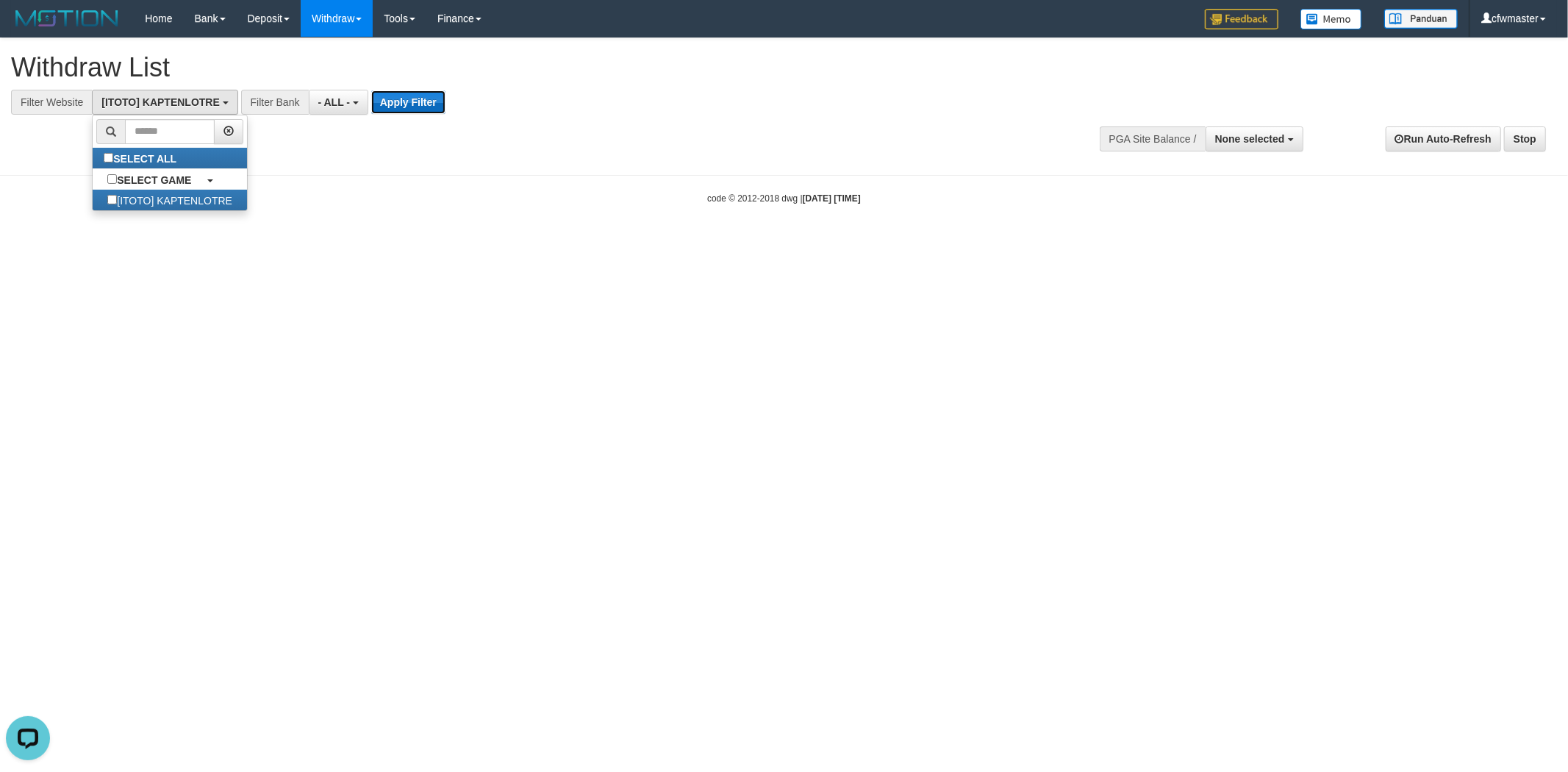 click on "Apply Filter" at bounding box center (408, 102) 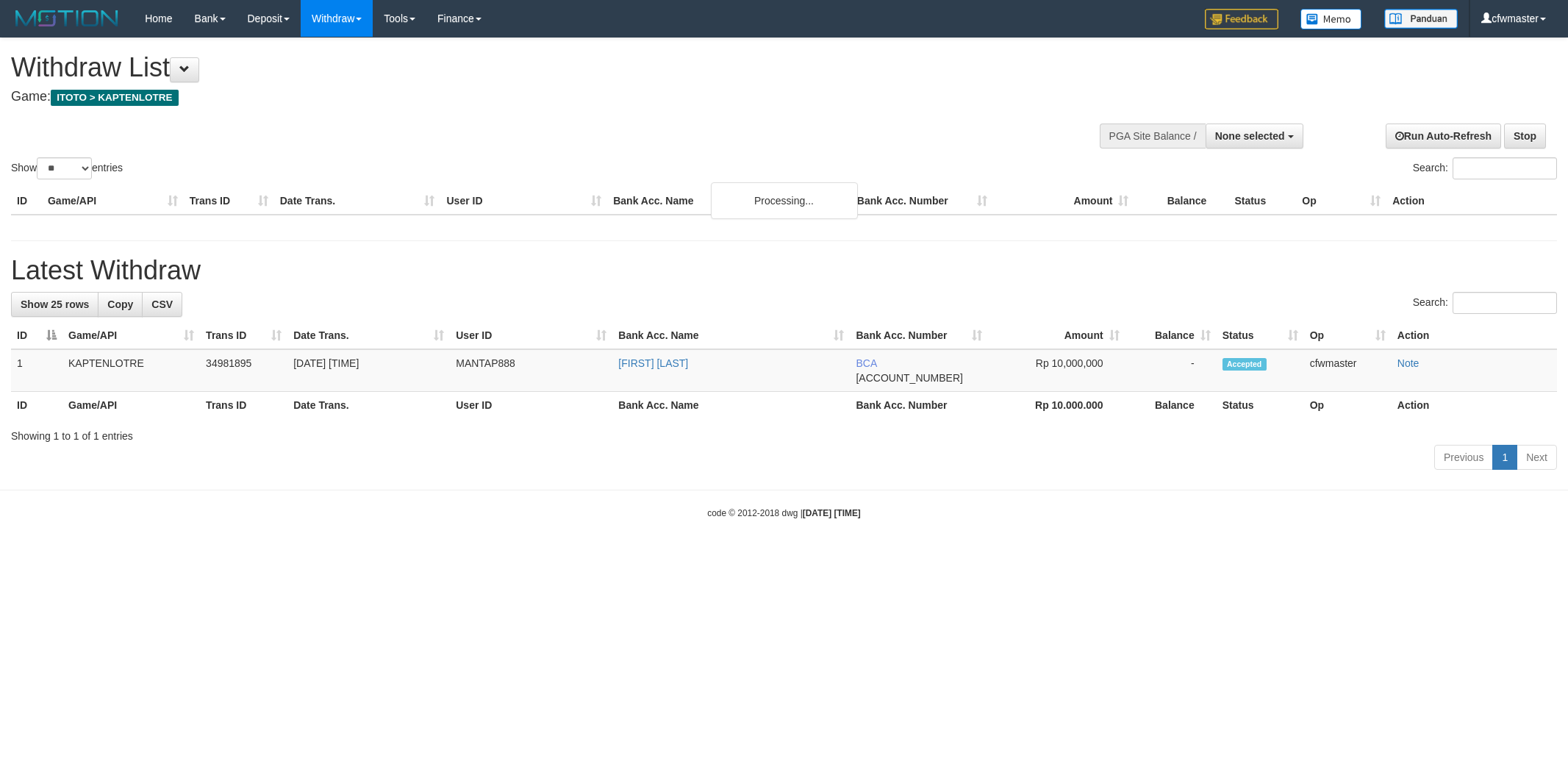 select 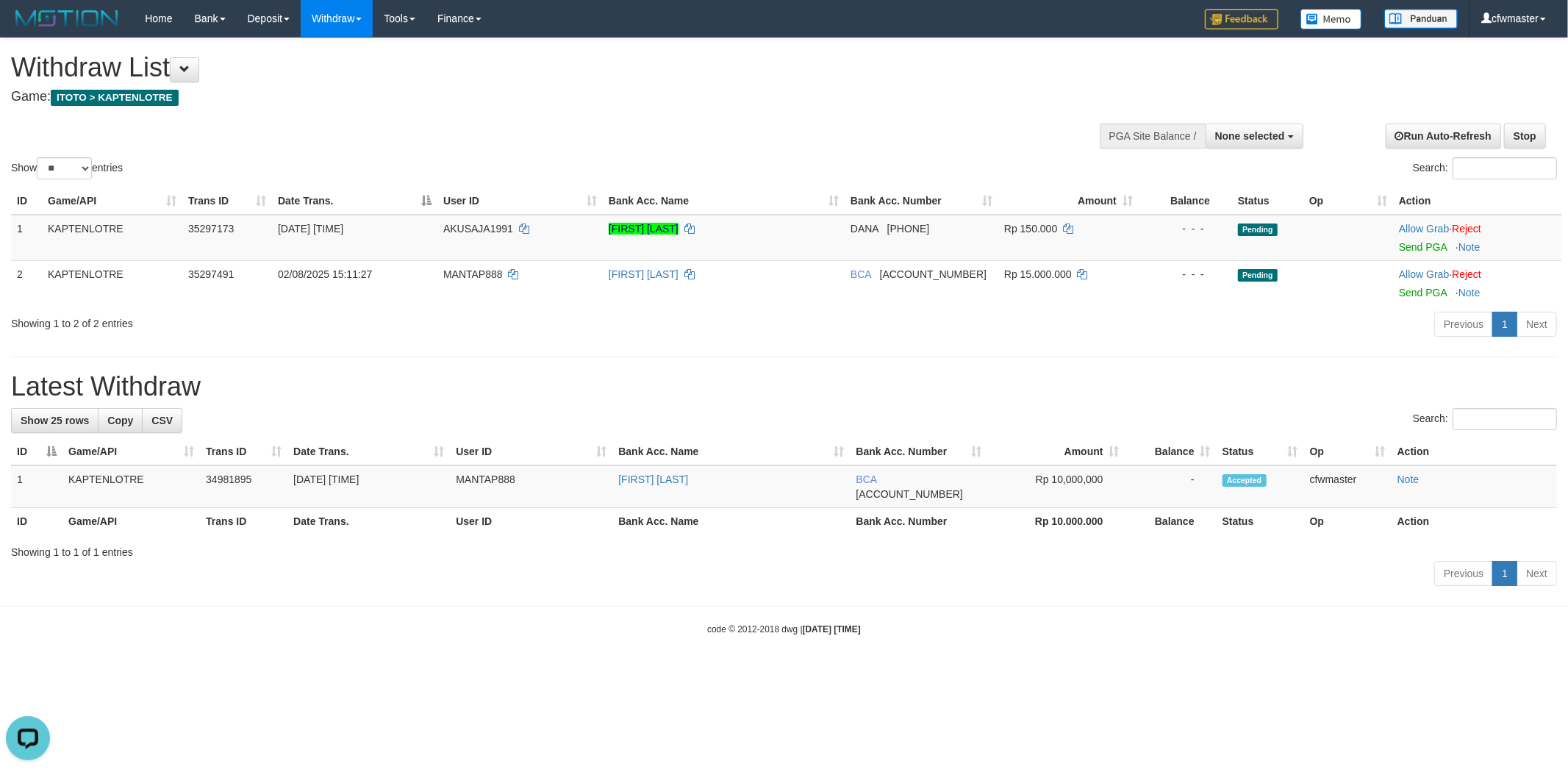 scroll, scrollTop: 0, scrollLeft: 0, axis: both 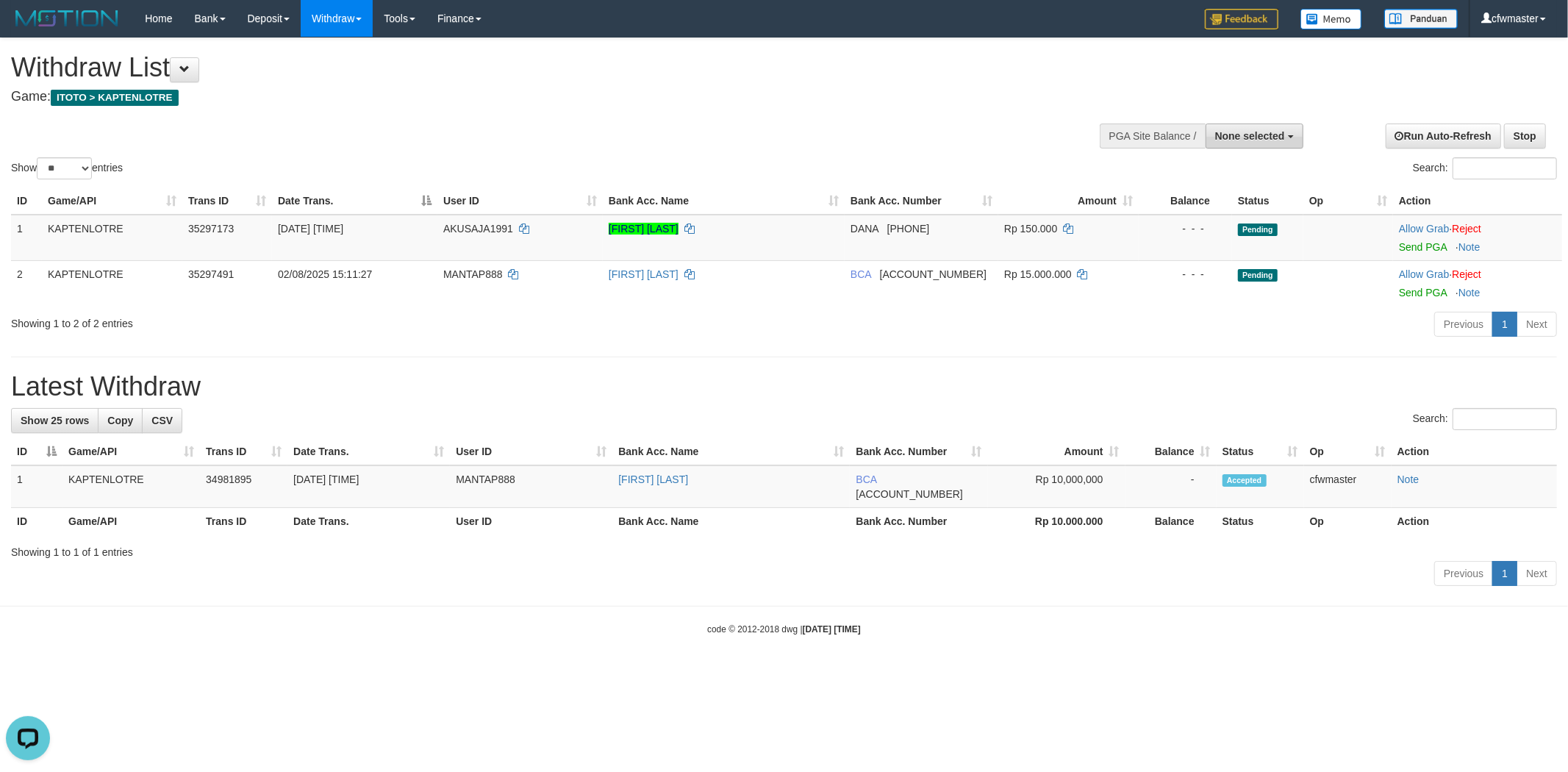 click on "None selected" at bounding box center (1254, 136) 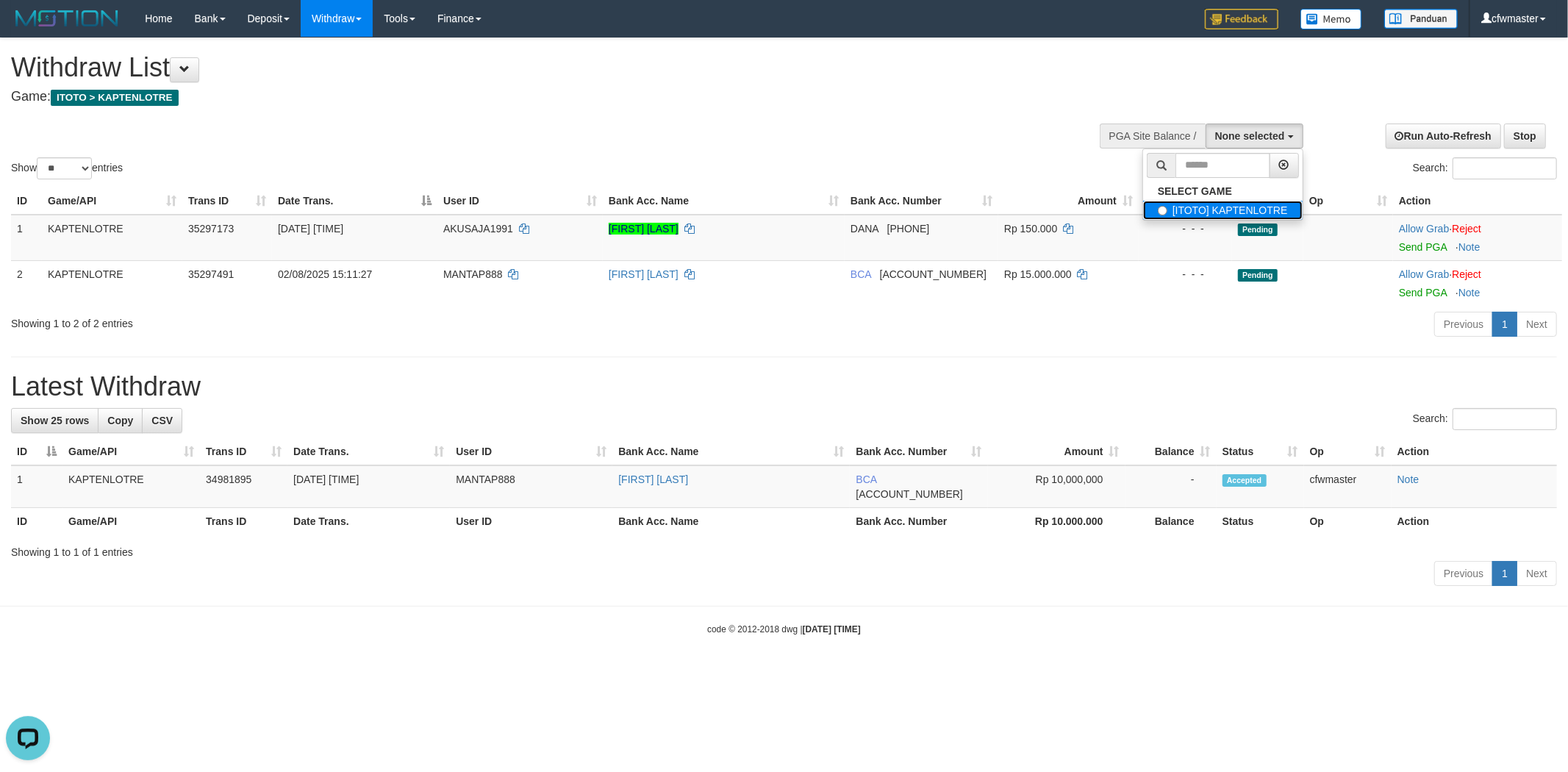 click on "[ITOTO] KAPTENLOTRE" at bounding box center [1222, 210] 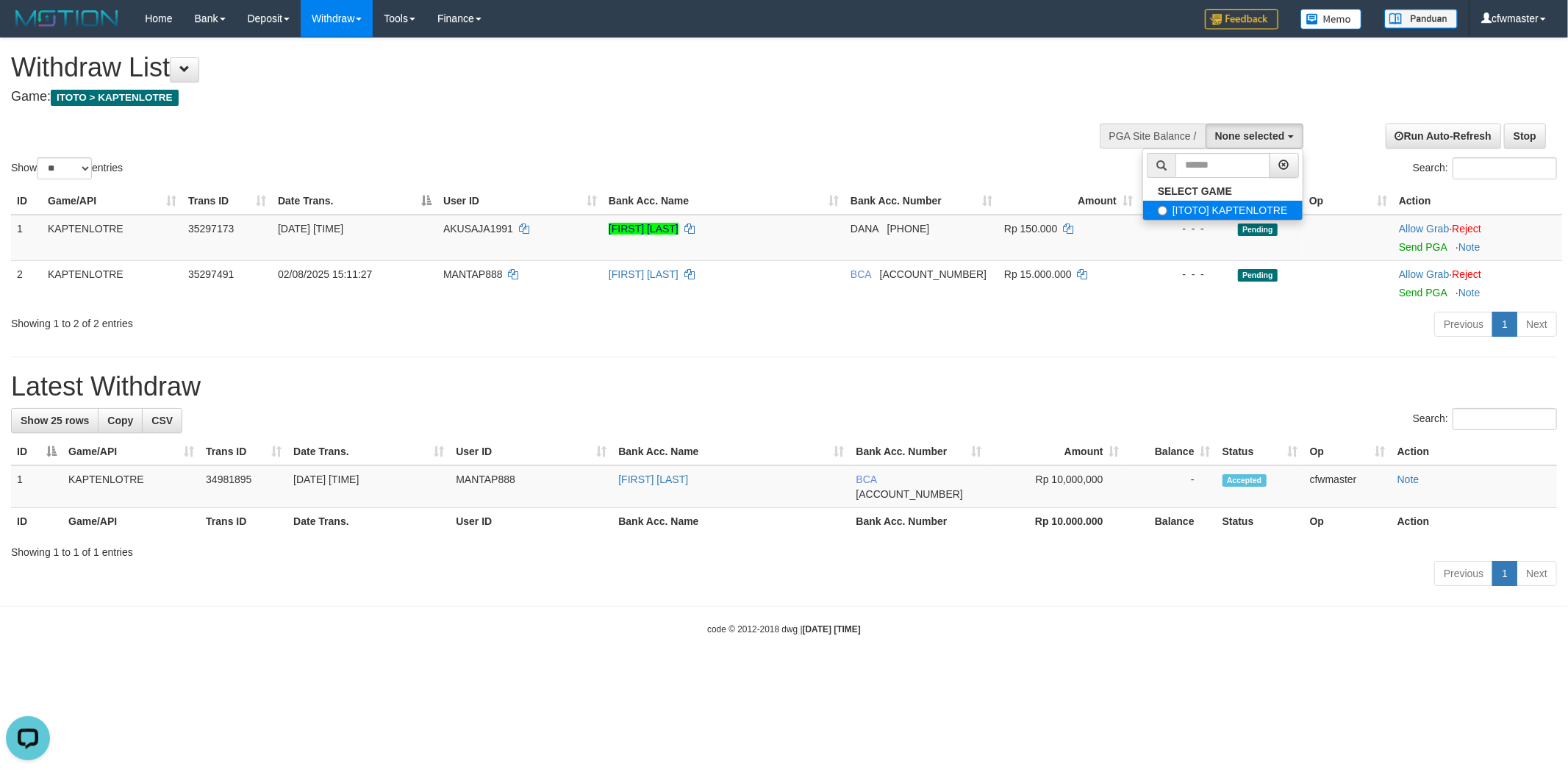 select on "****" 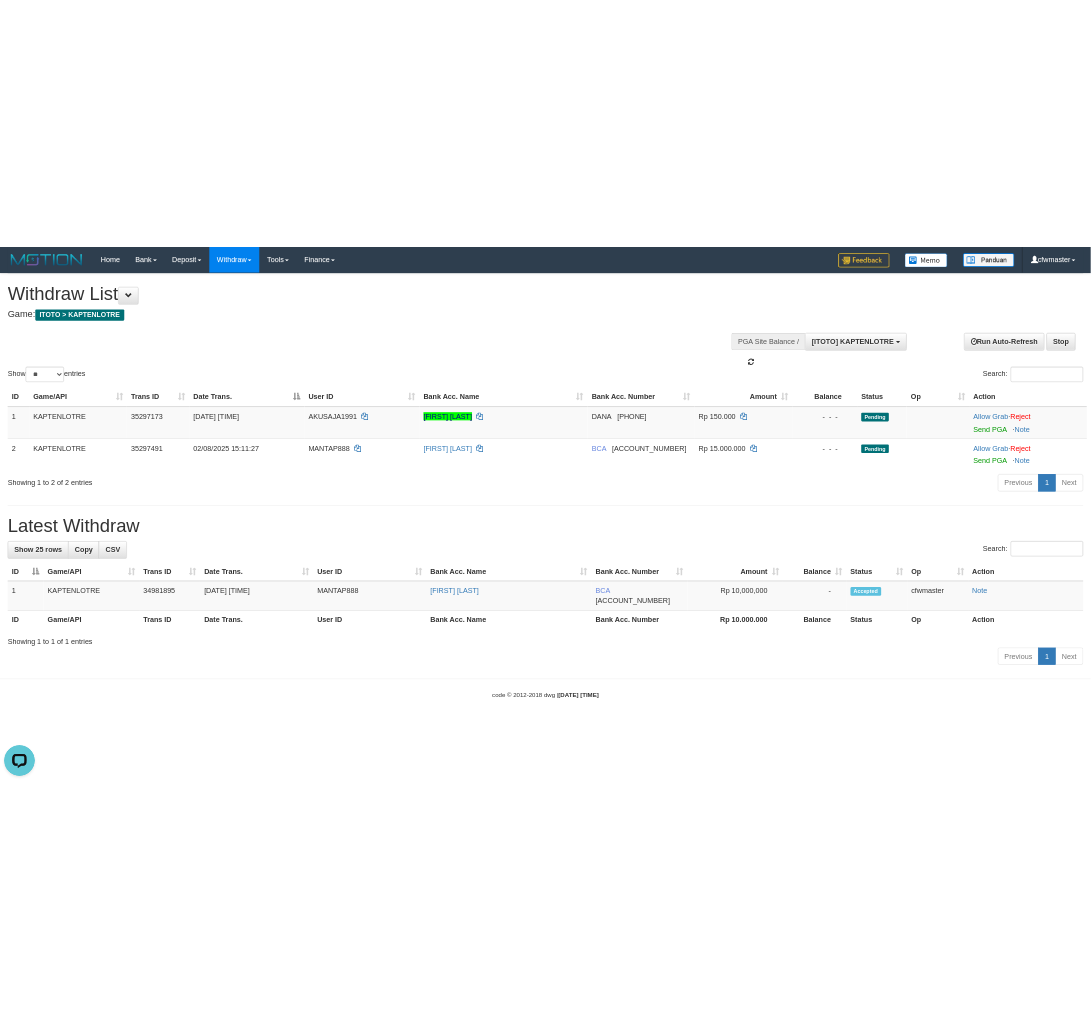 scroll, scrollTop: 17, scrollLeft: 0, axis: vertical 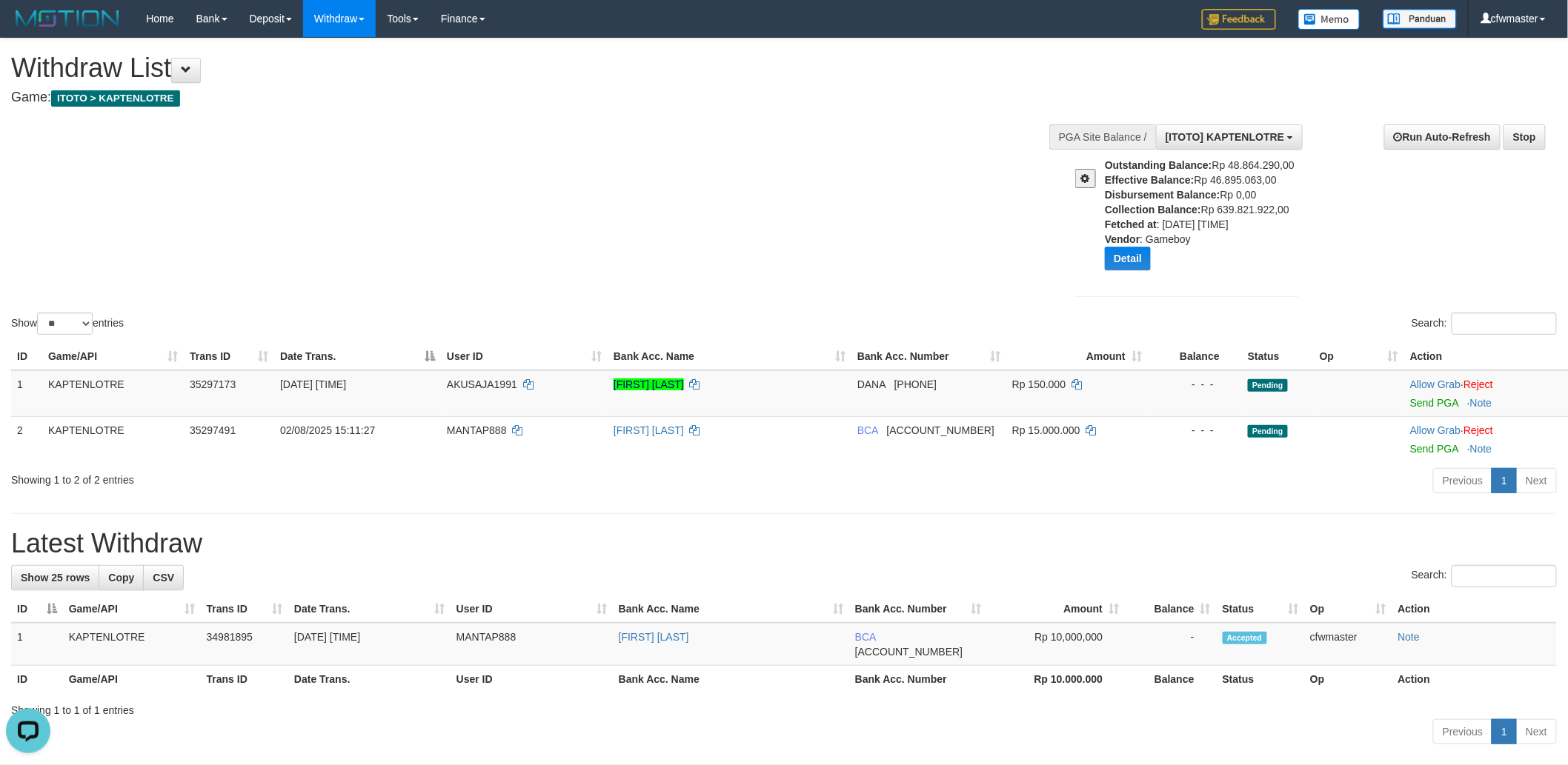 click at bounding box center (1086, 178) 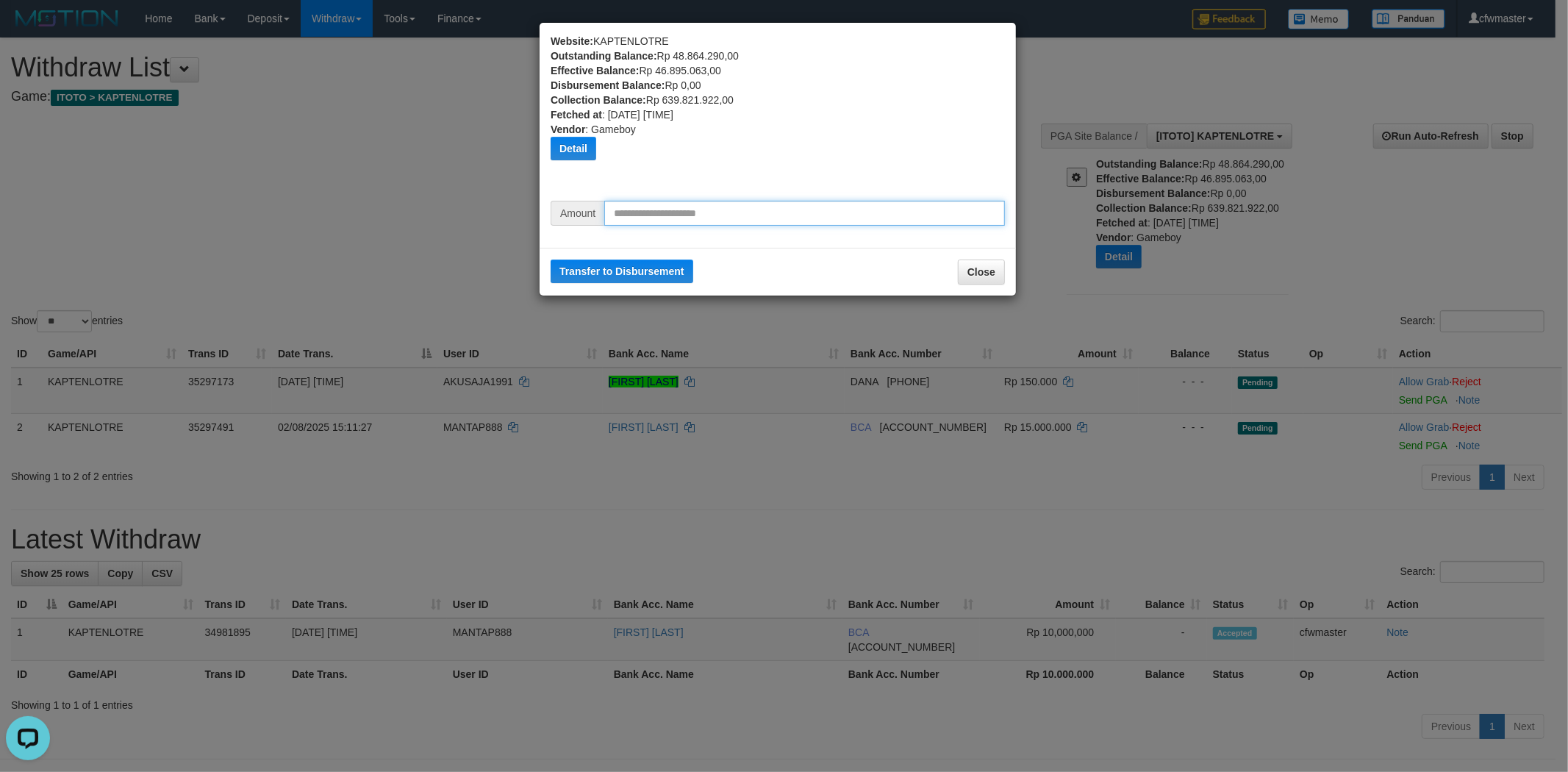 click at bounding box center (804, 213) 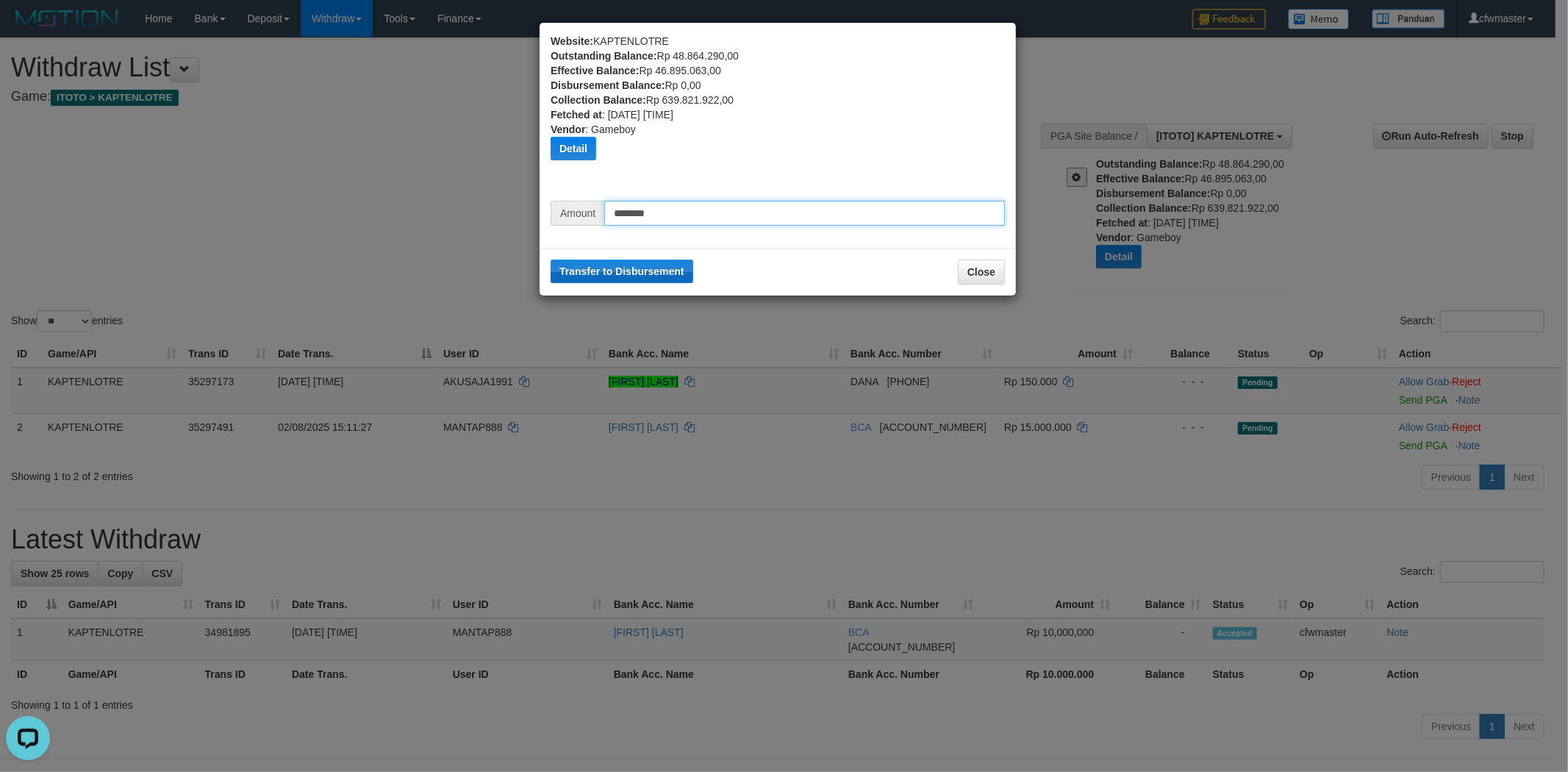 type on "********" 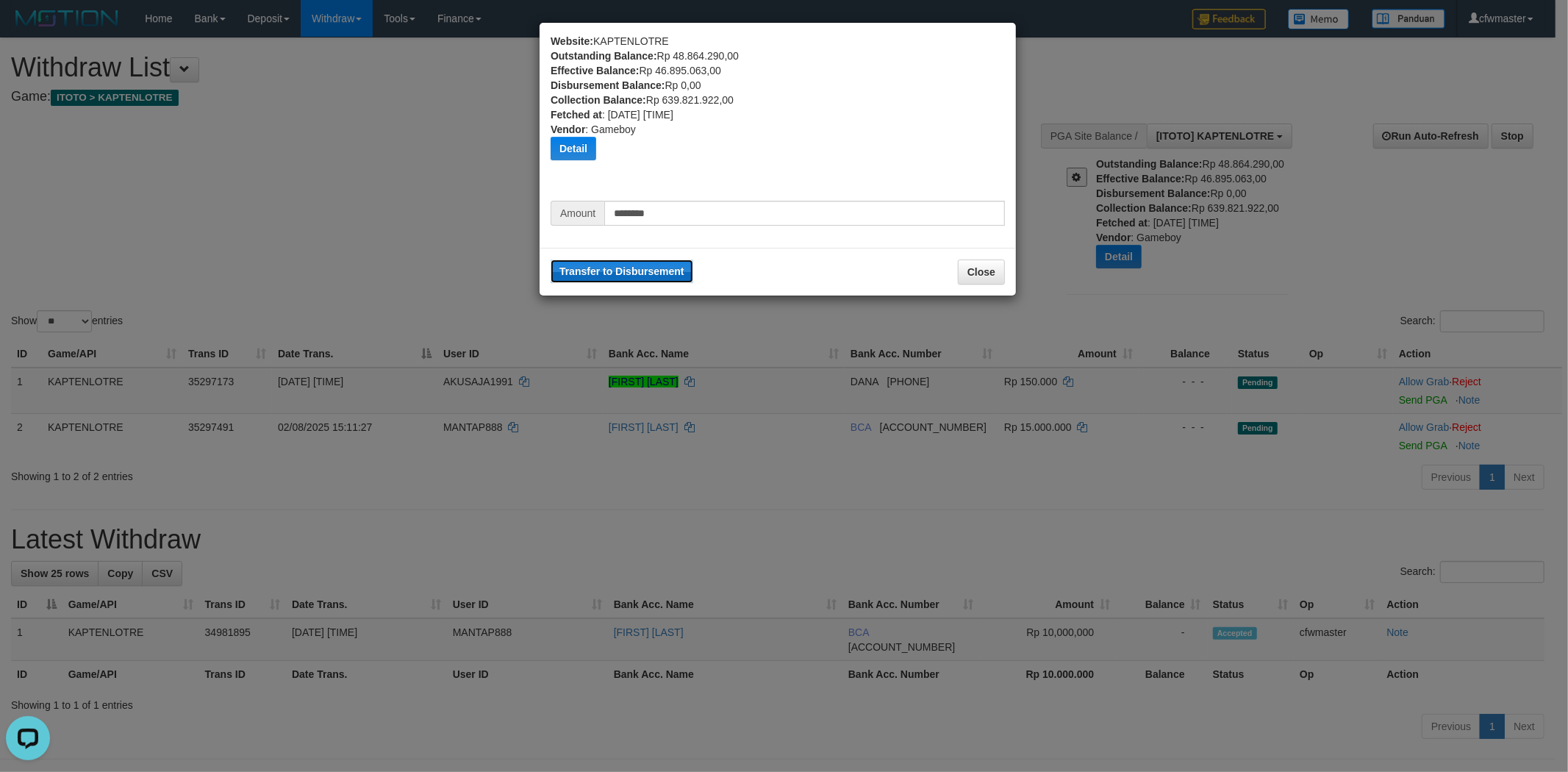 click on "Transfer to Disbursement" at bounding box center [622, 271] 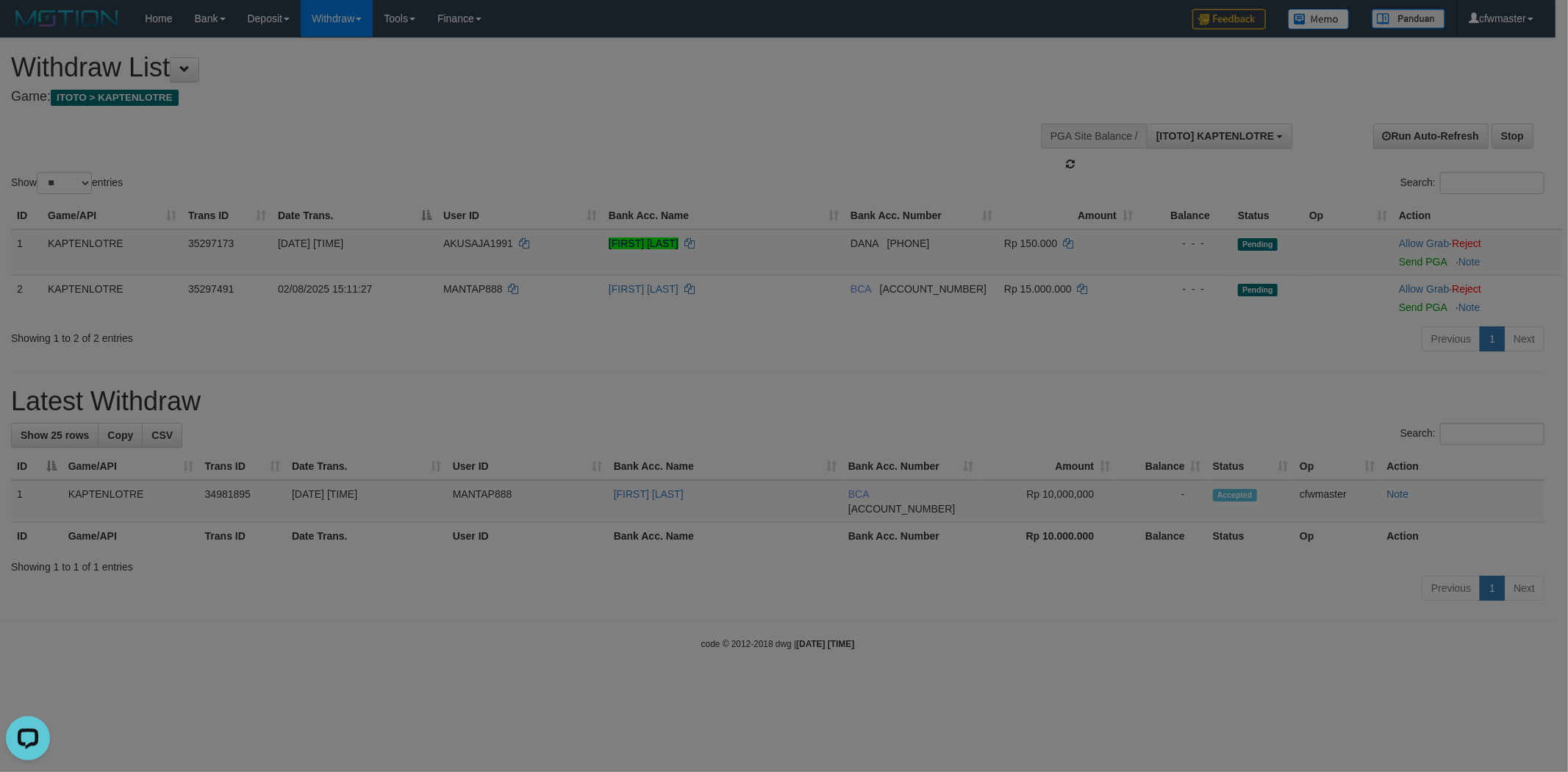 type 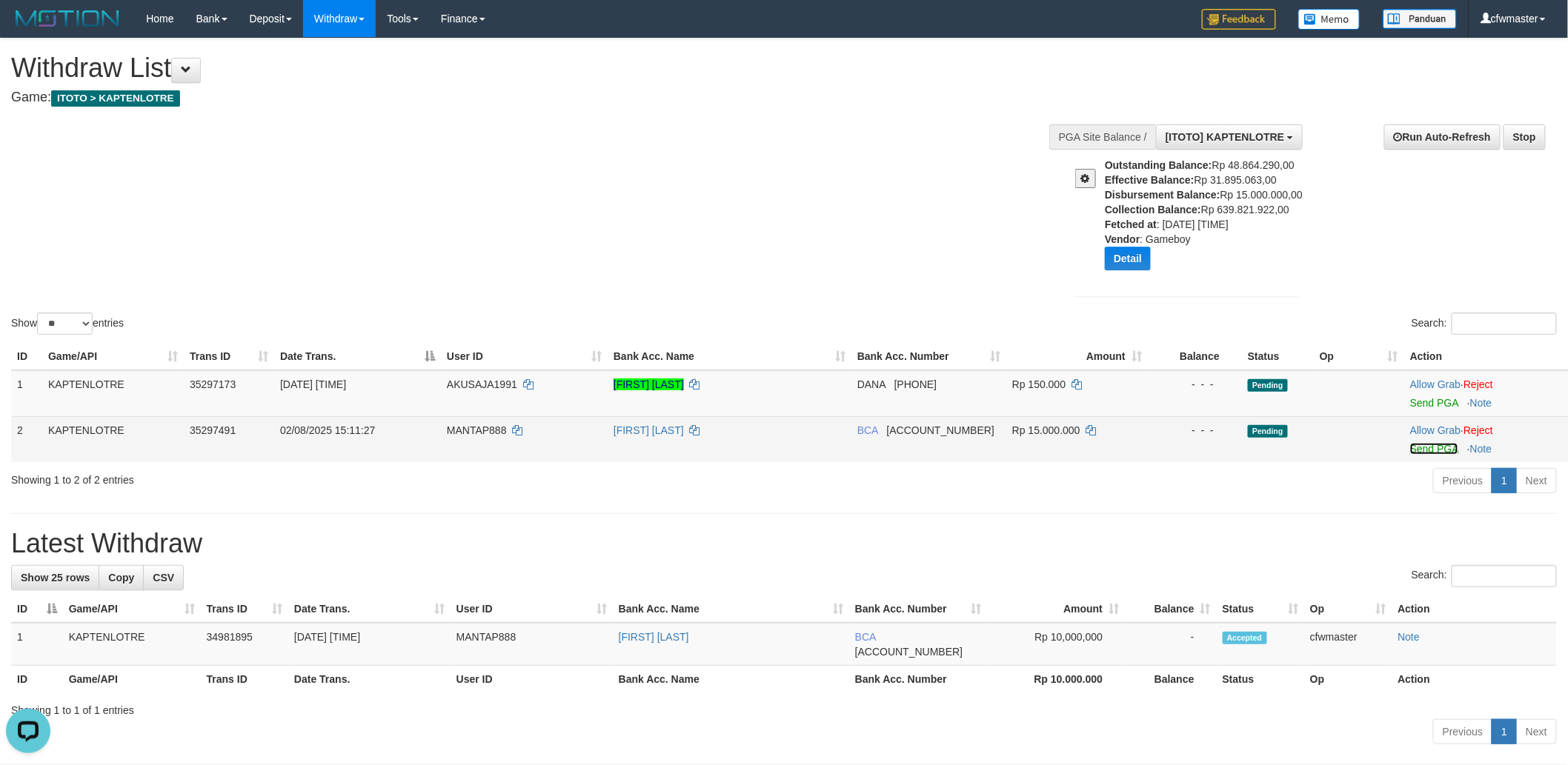 click on "Send PGA" at bounding box center (1434, 449) 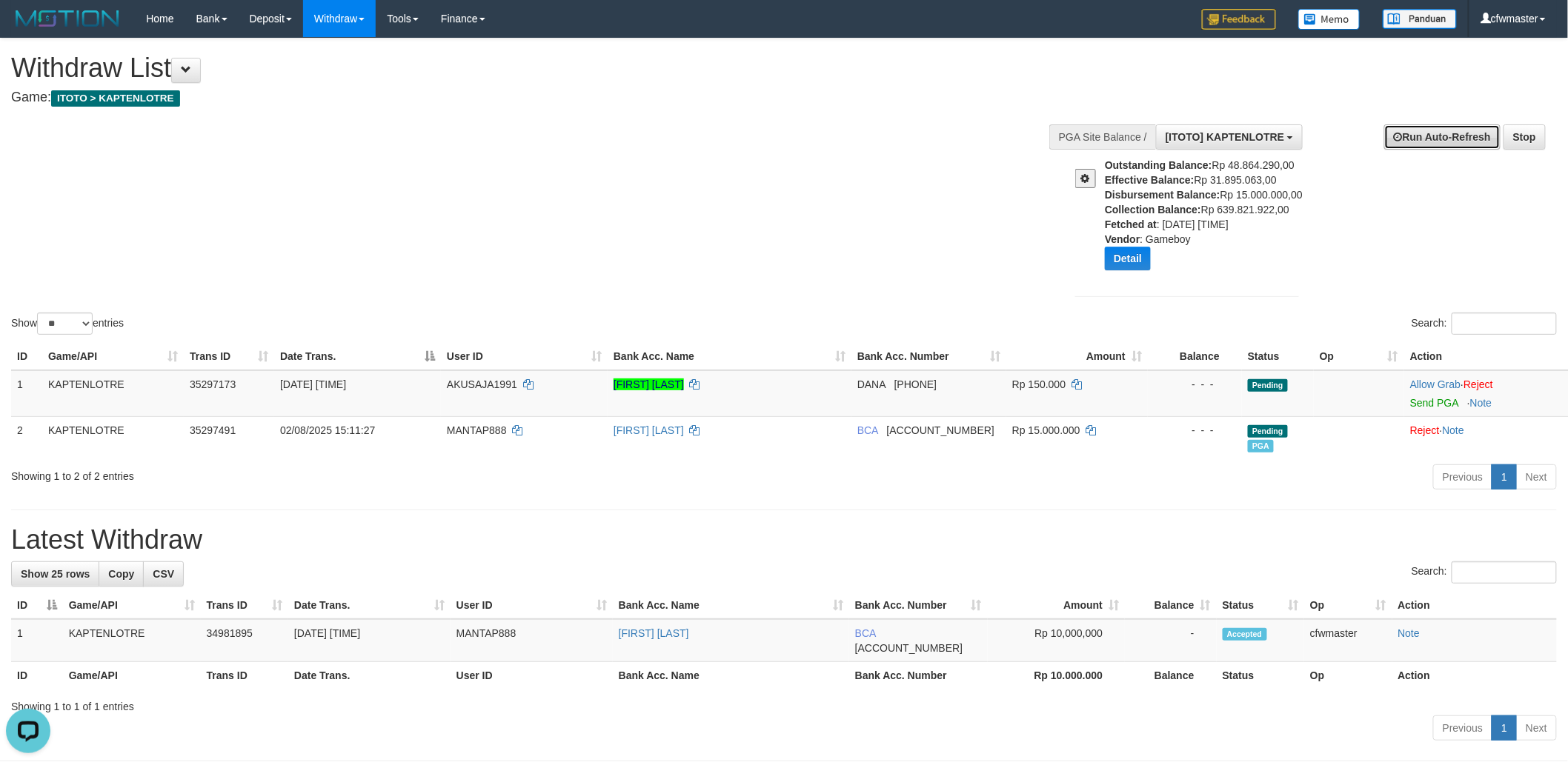 click on "Run Auto-Refresh" at bounding box center [1442, 137] 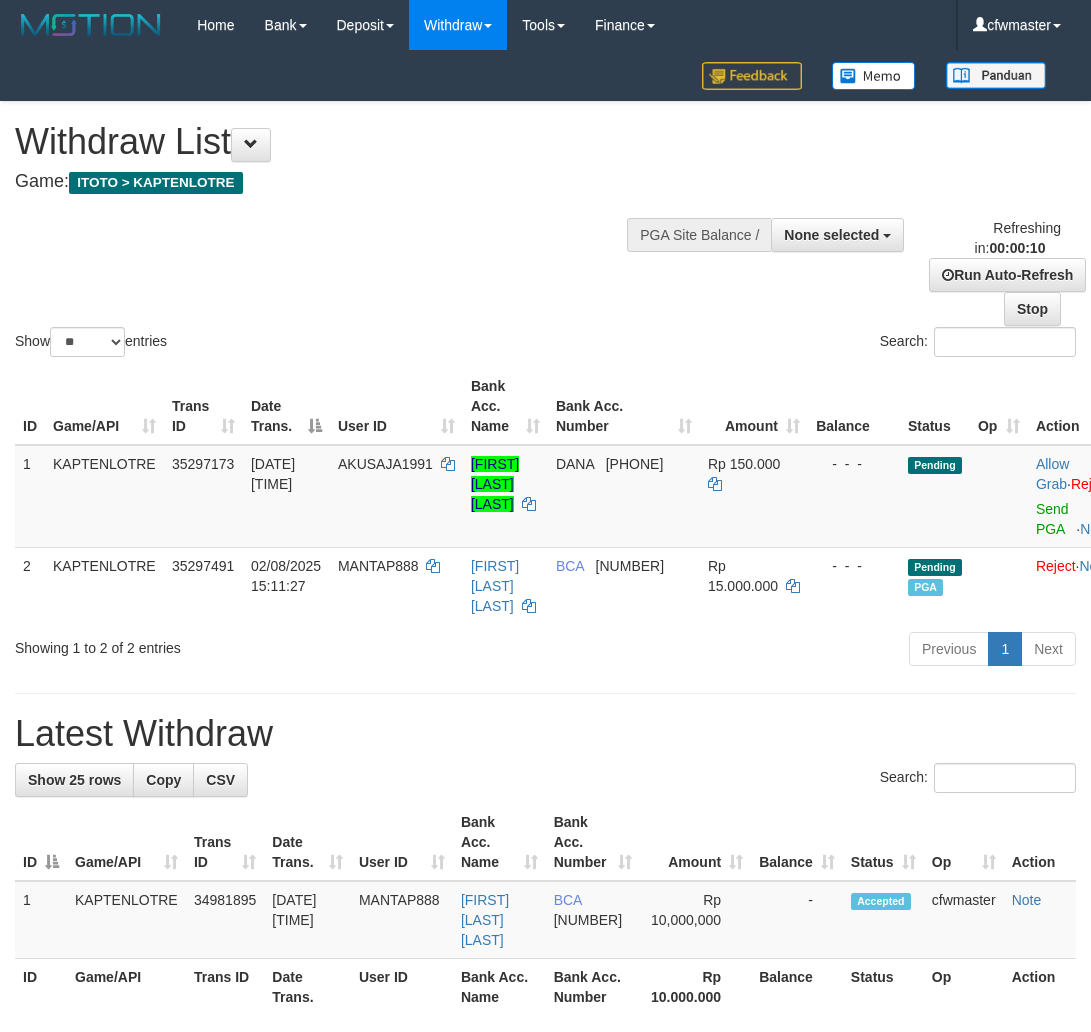 select 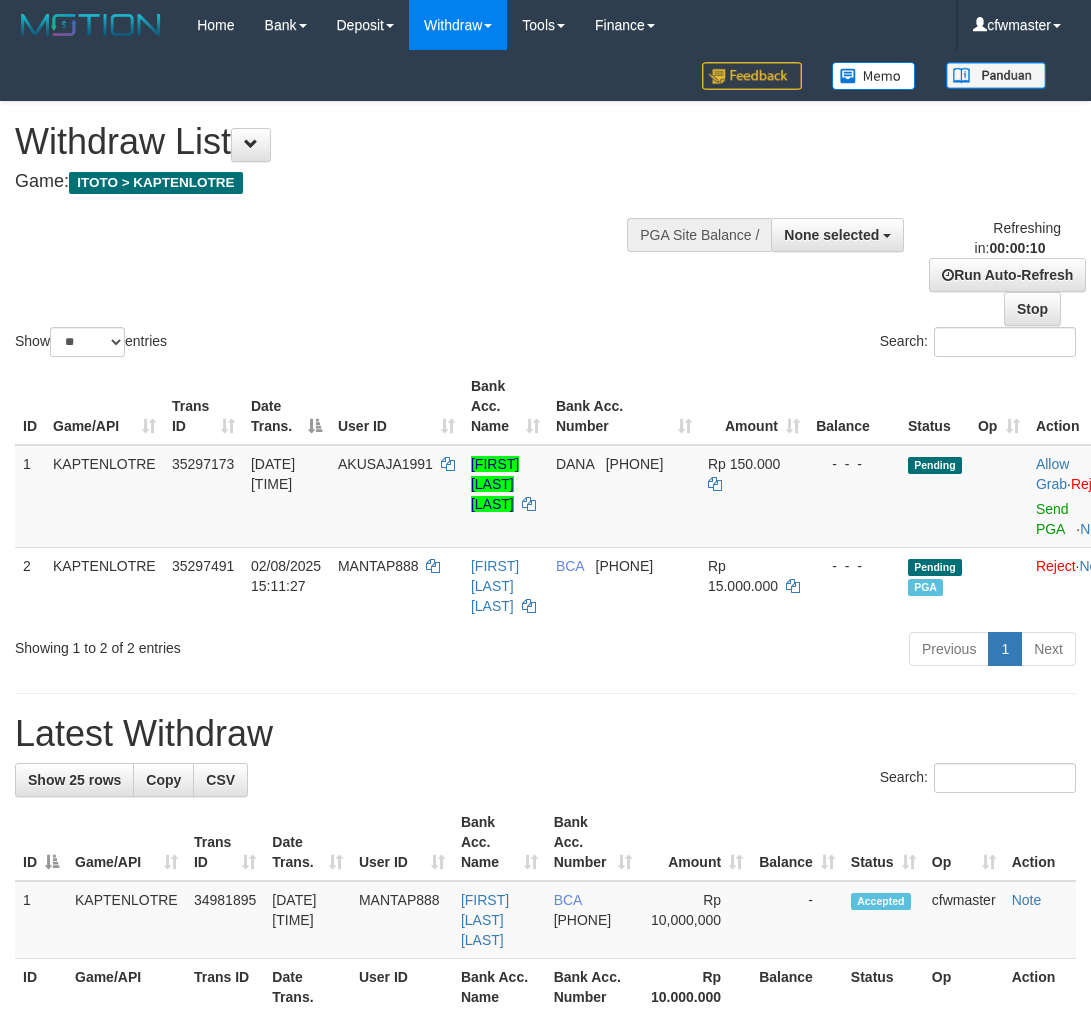 select 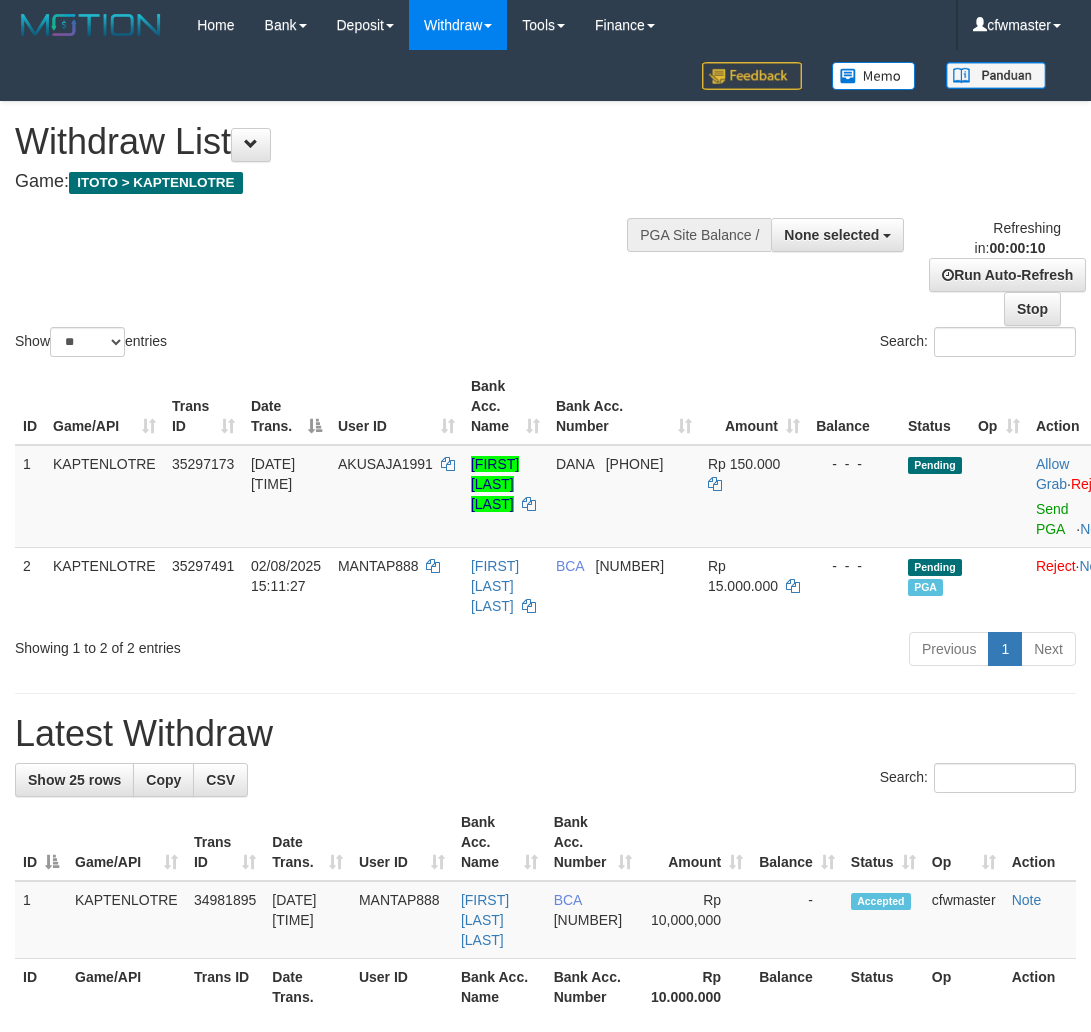 select 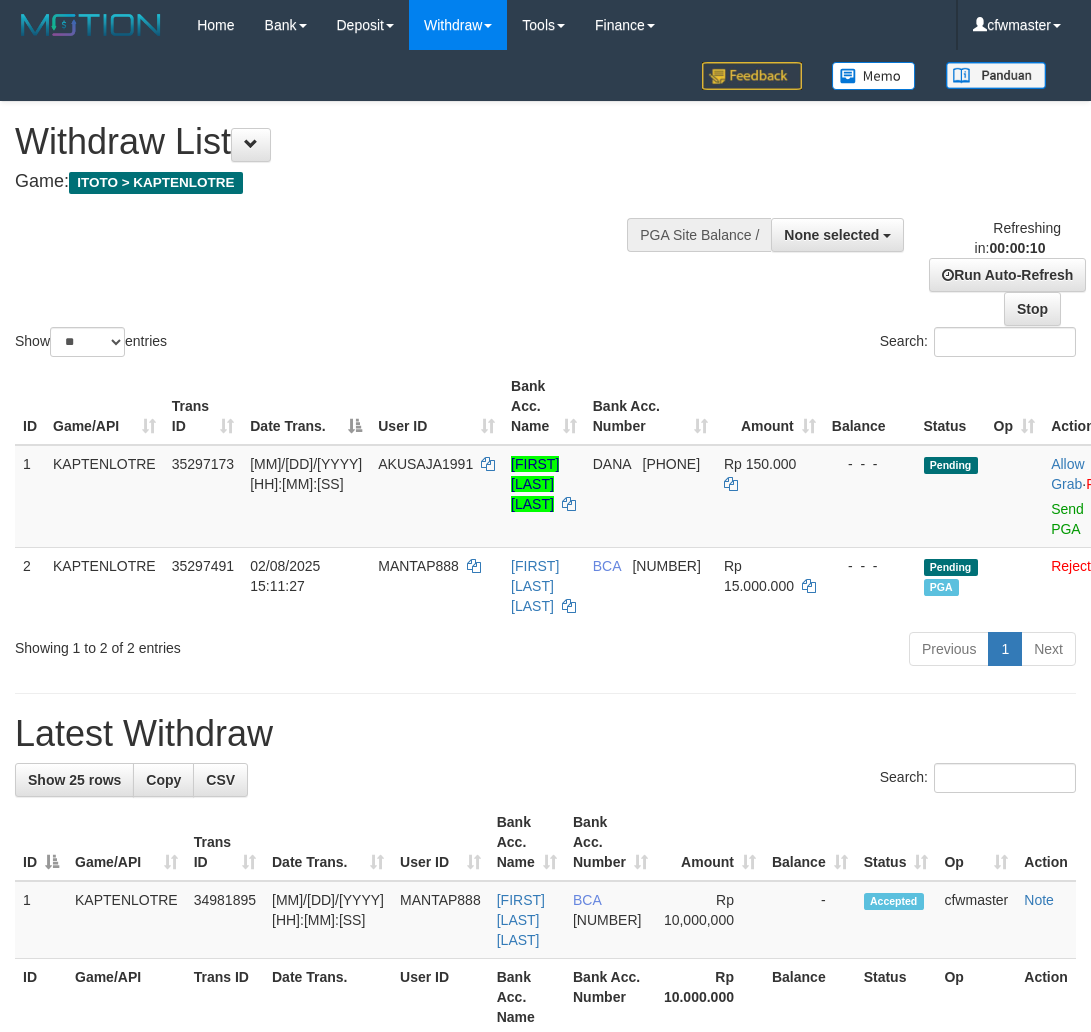 select 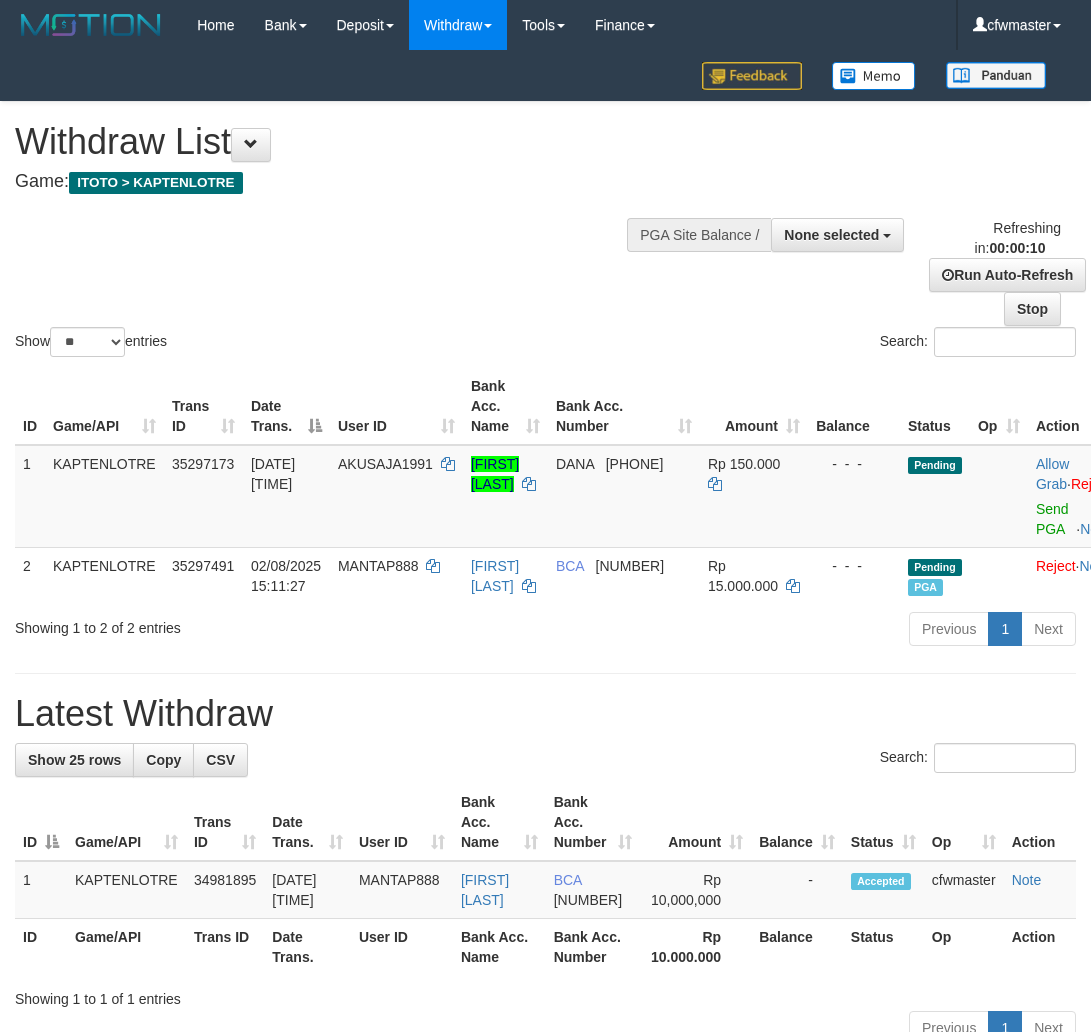 select 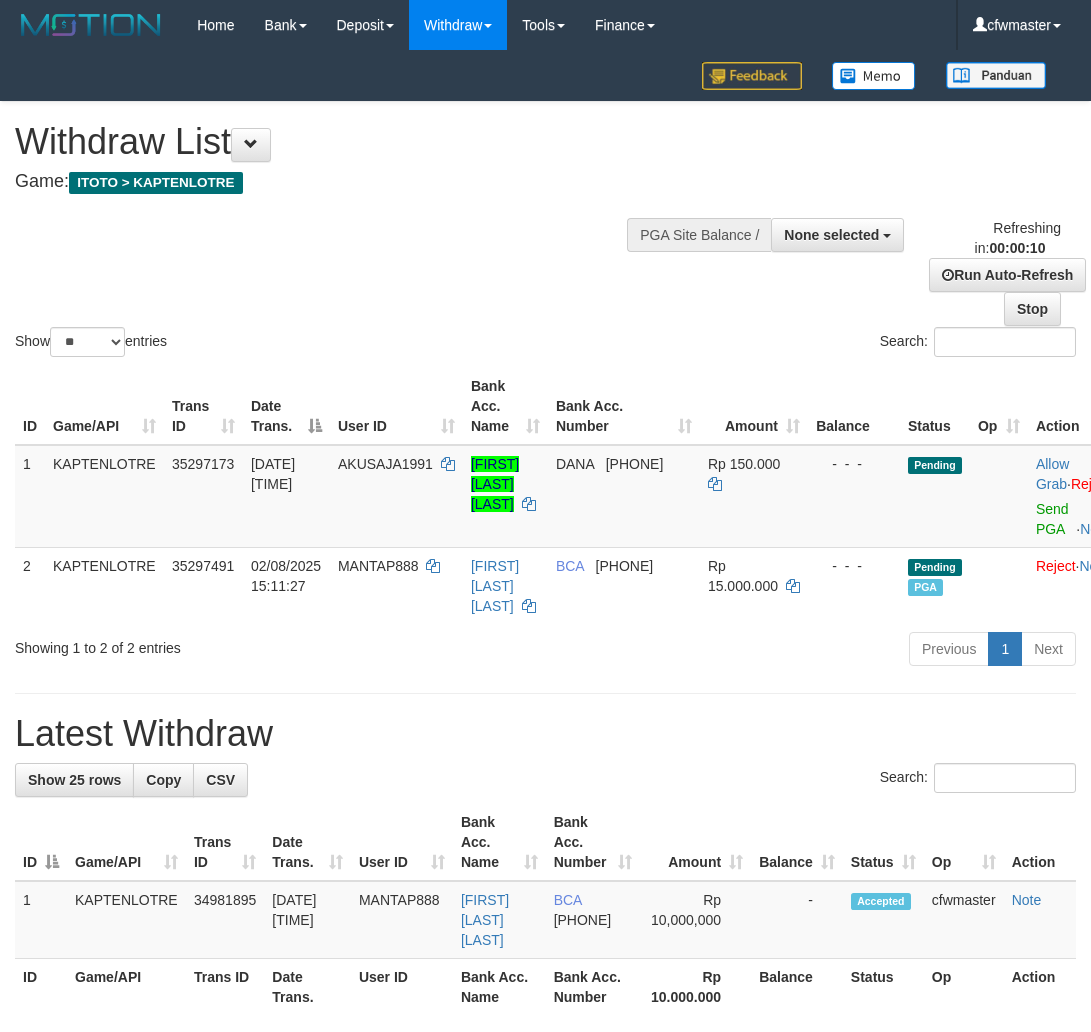 select 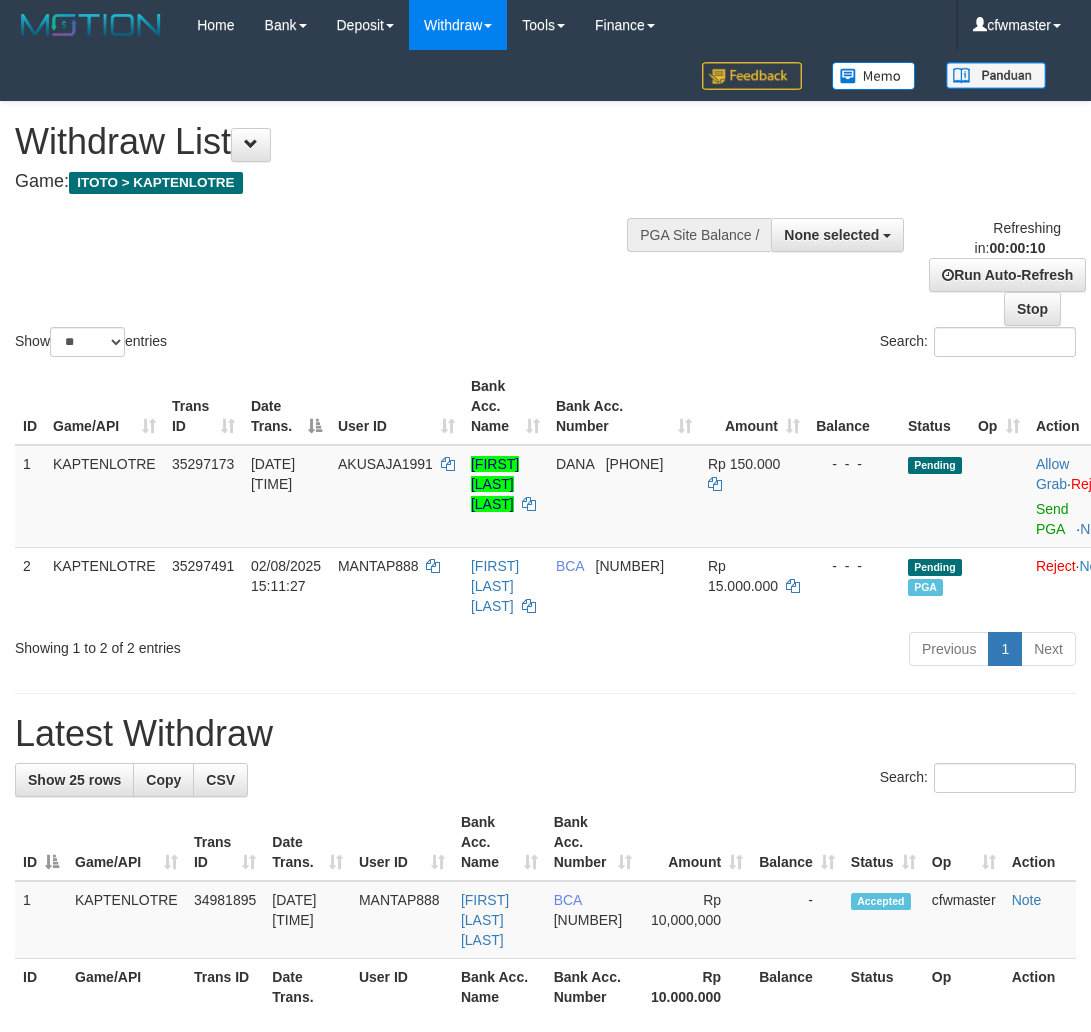 select 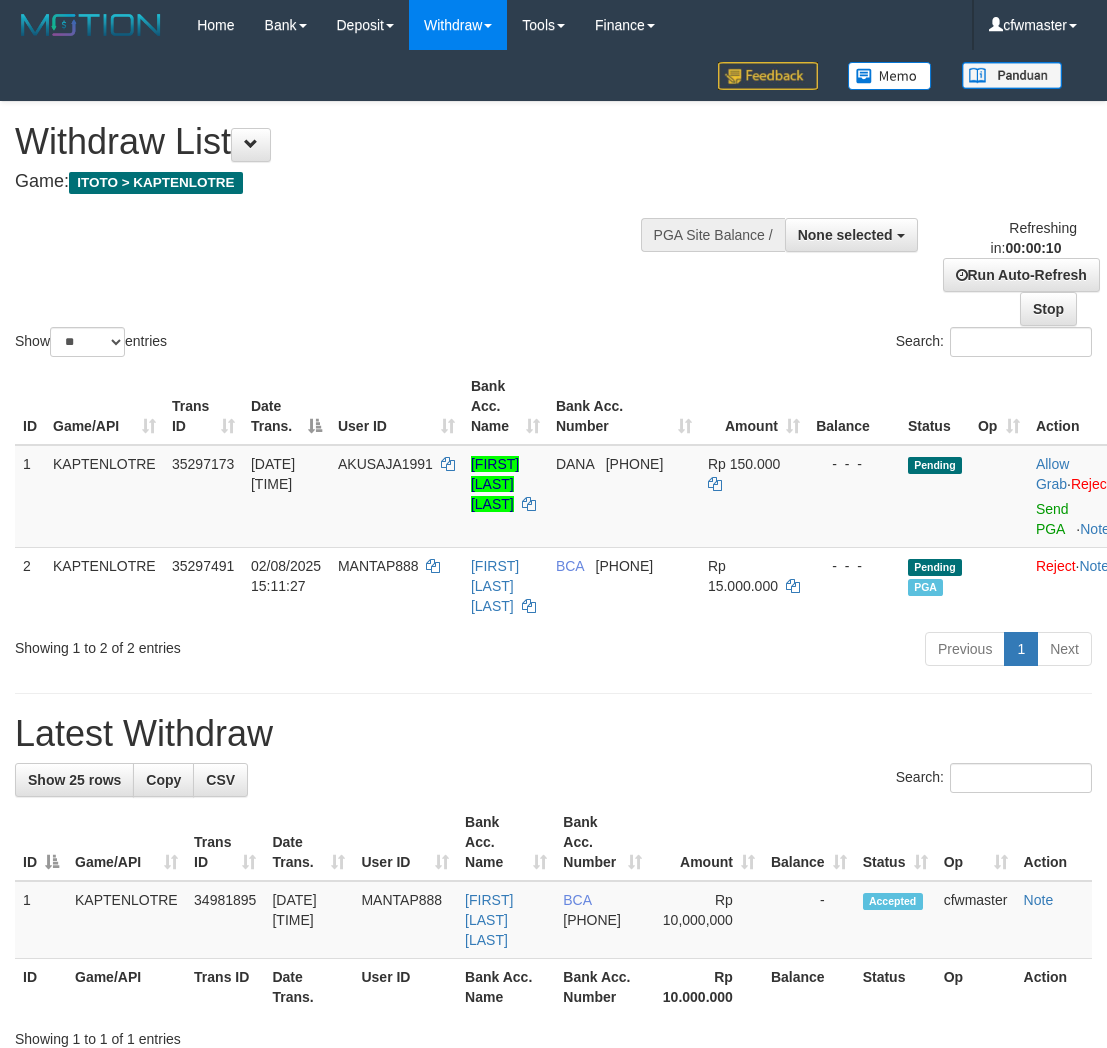 select 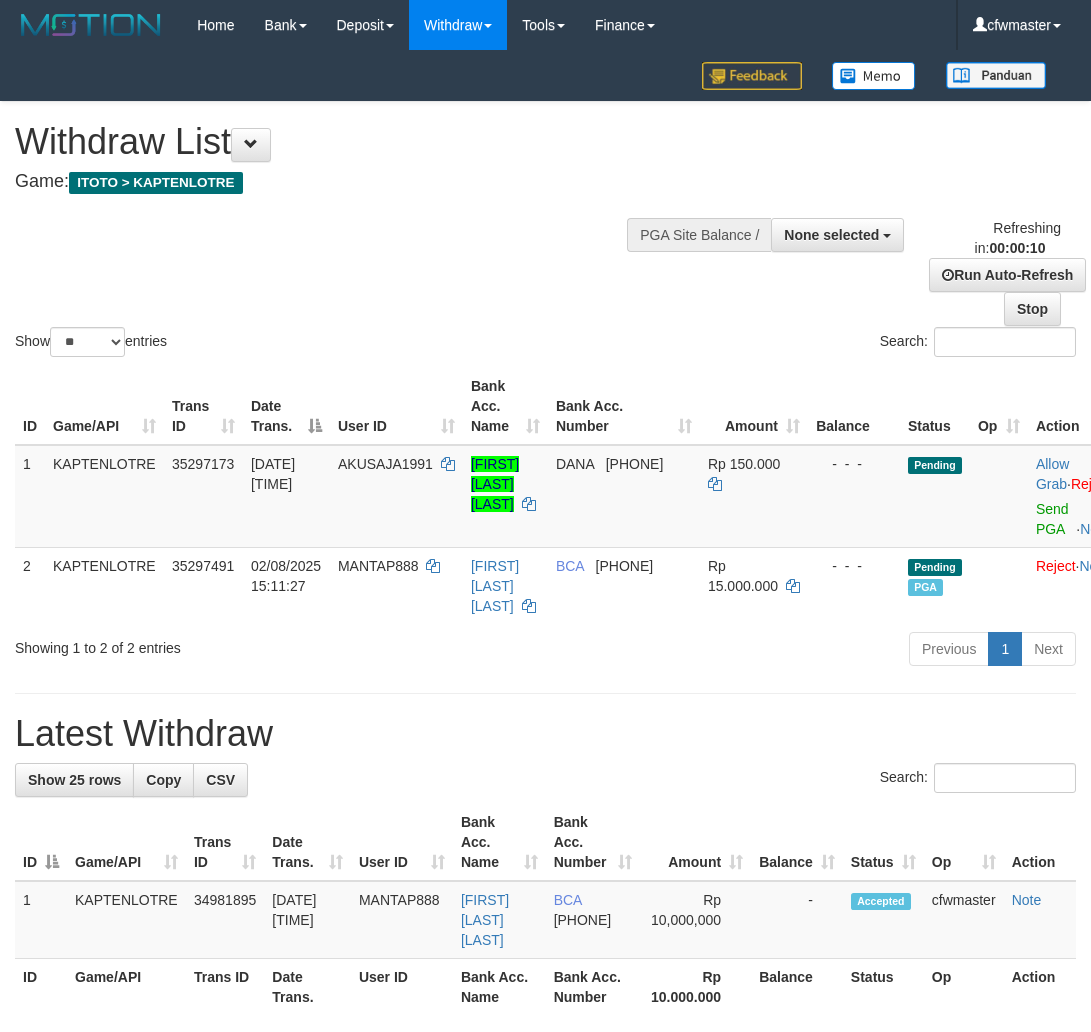 select 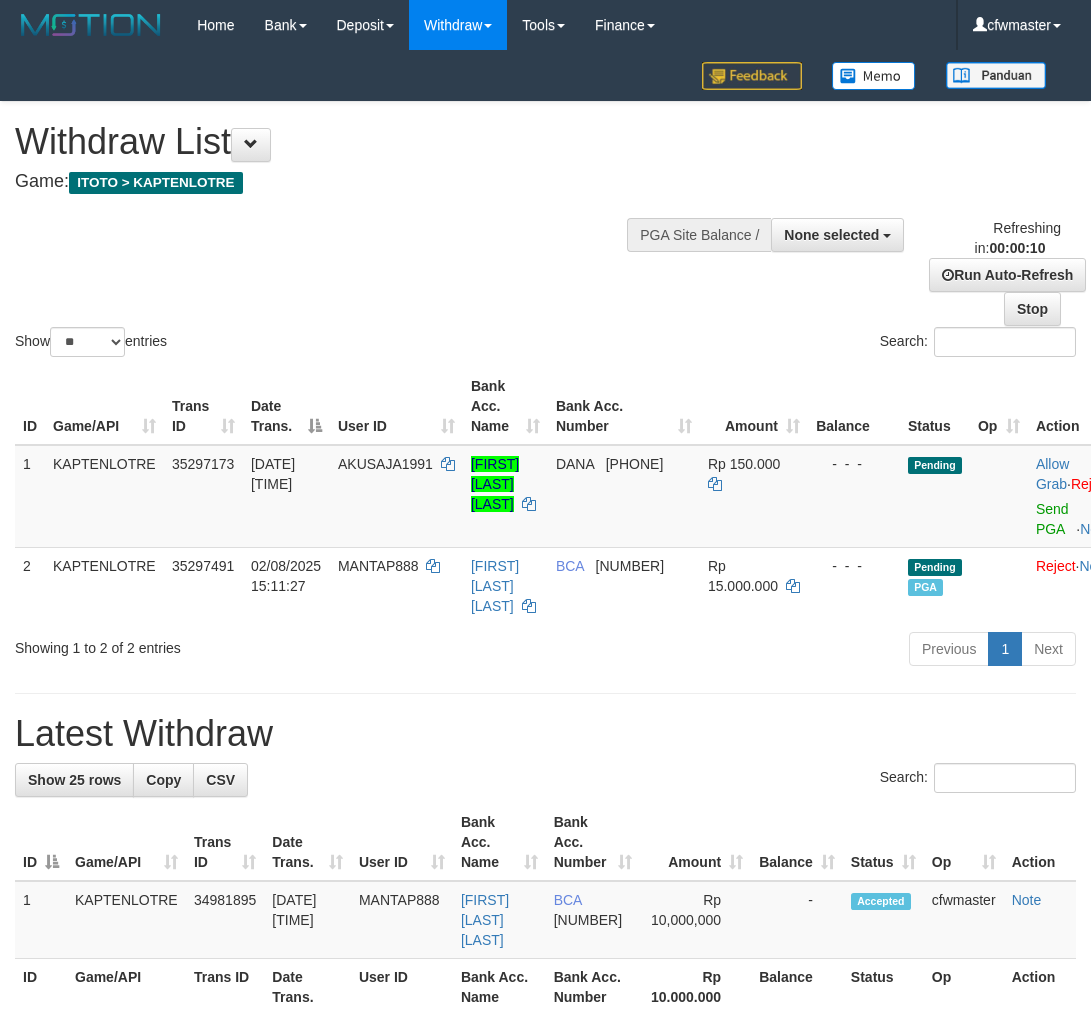 select 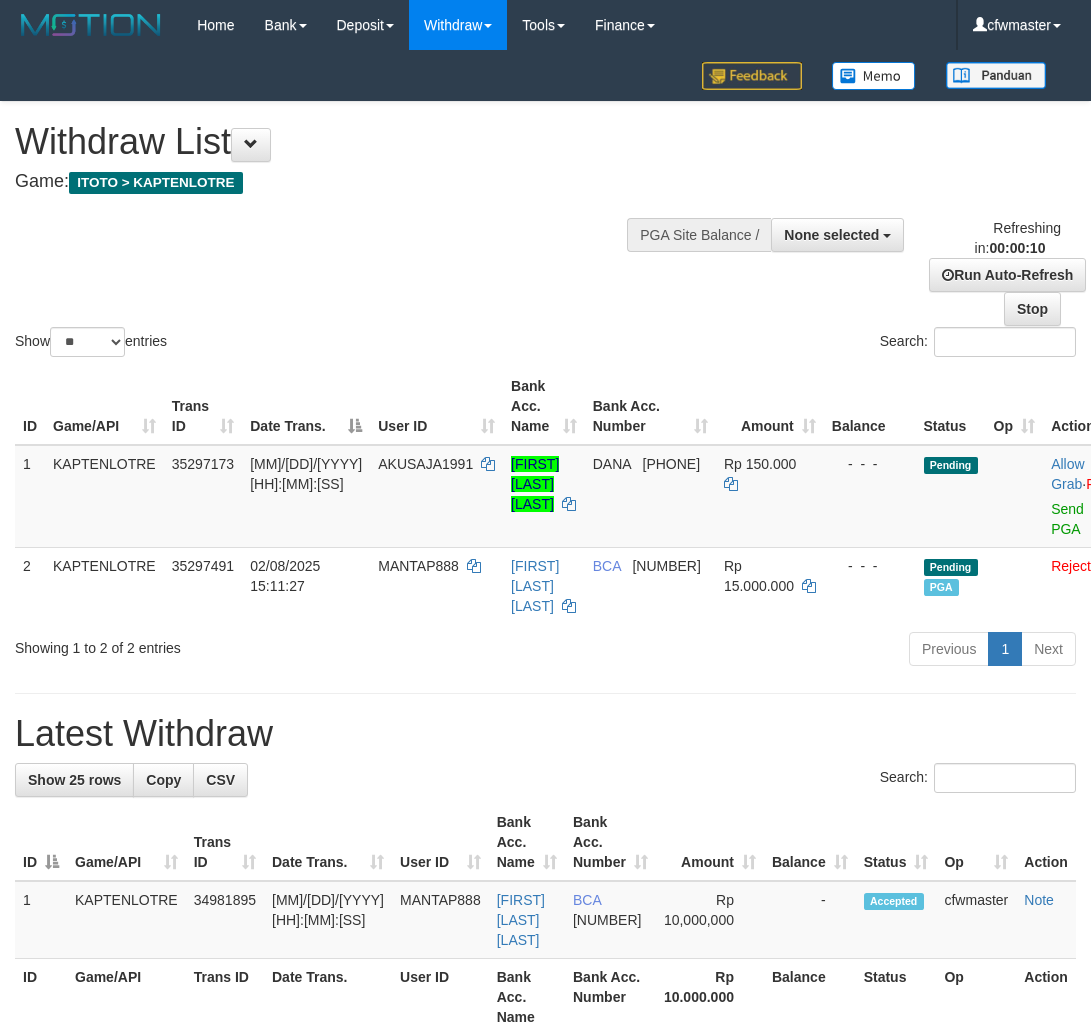 select 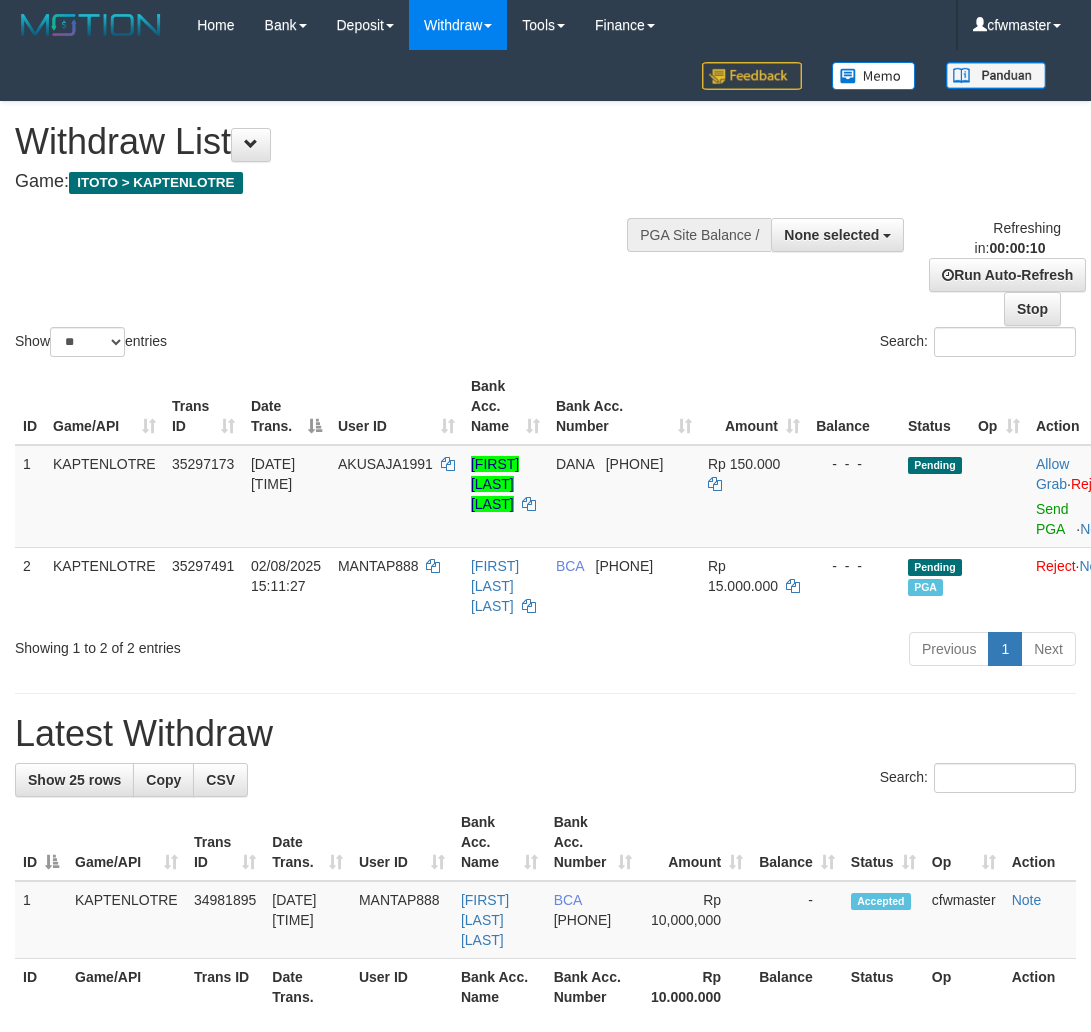 select 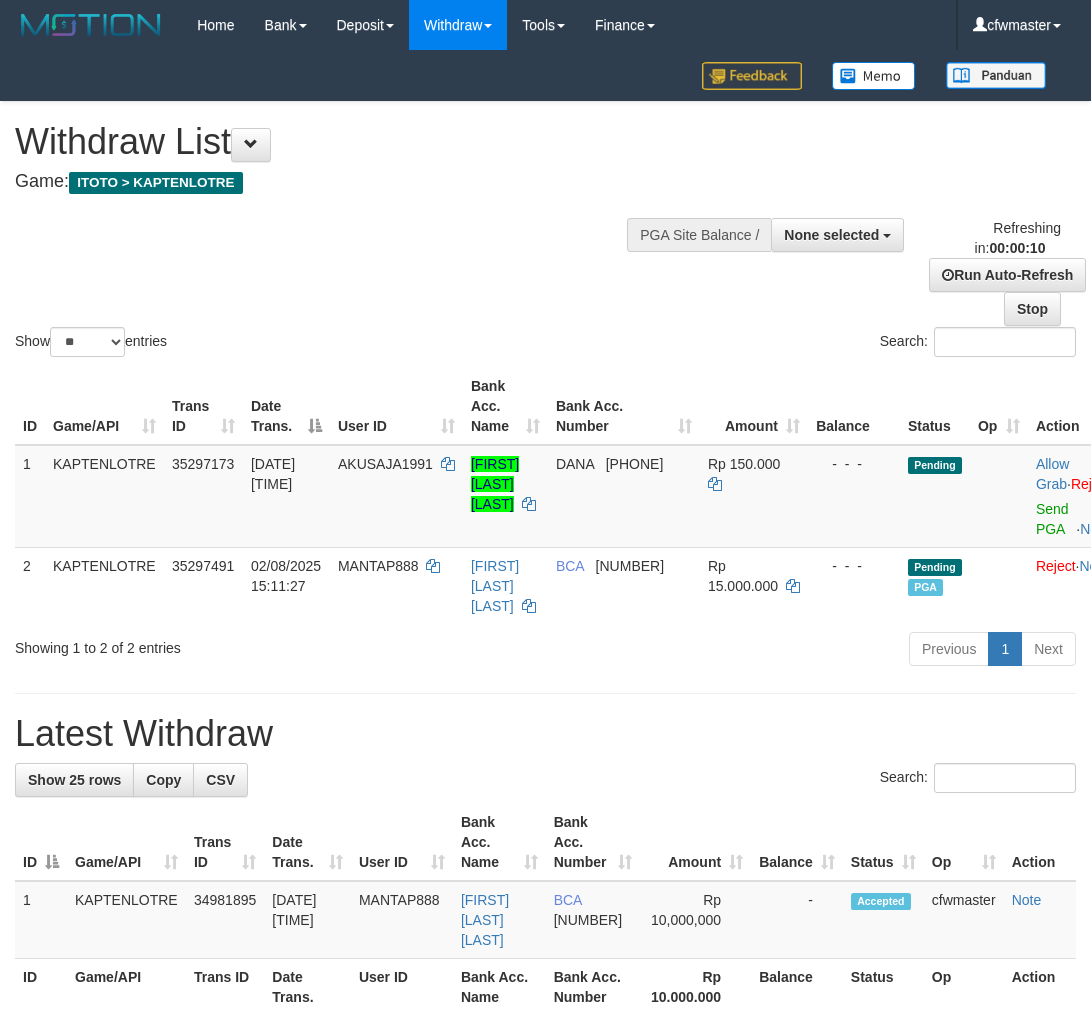 select 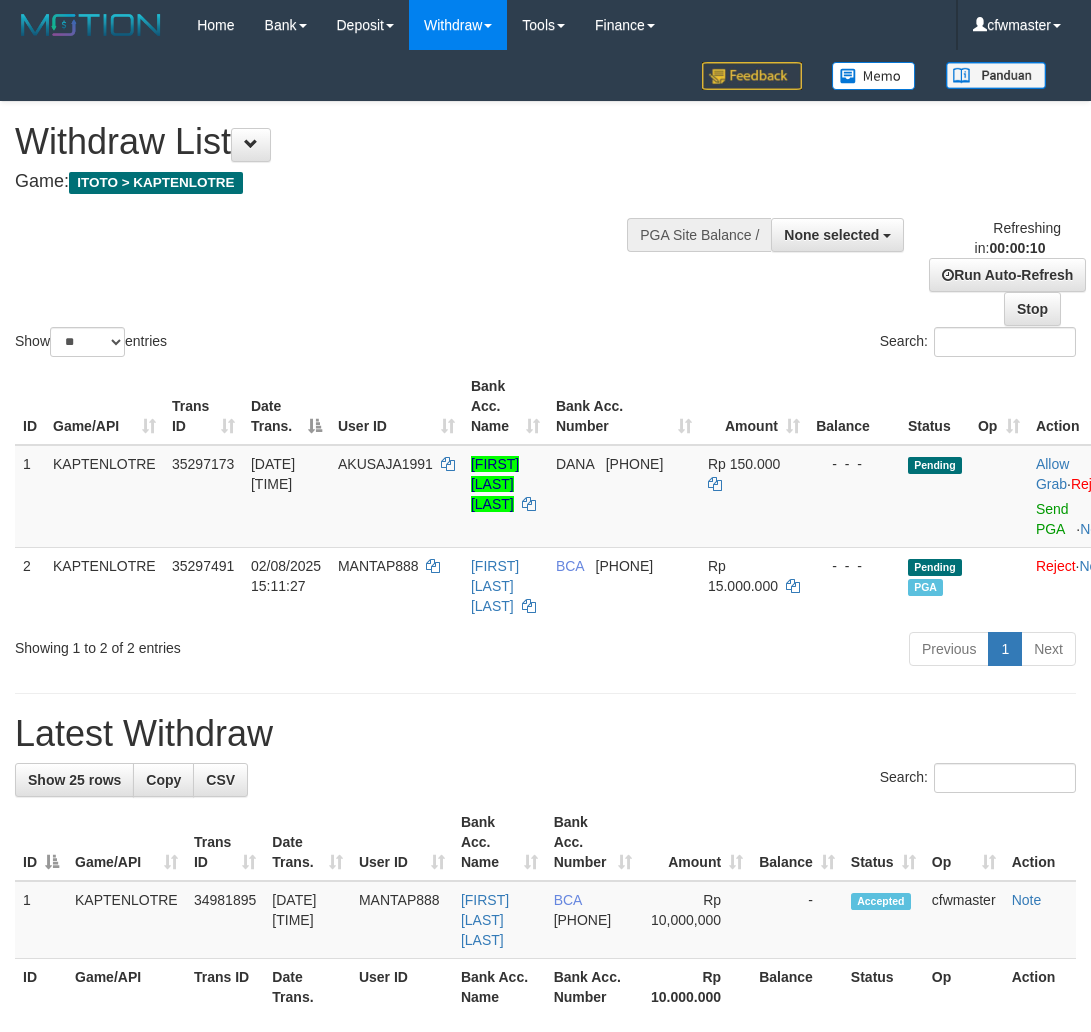 select 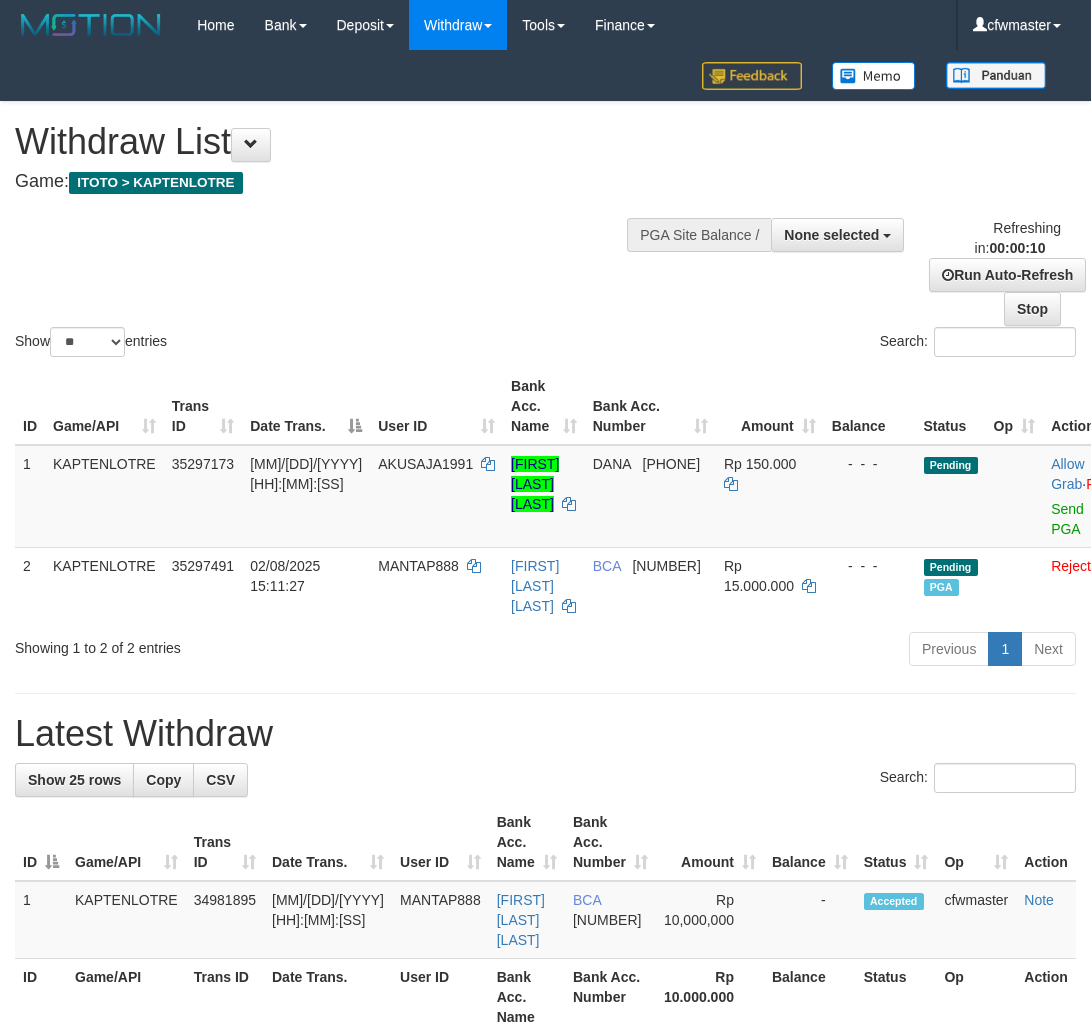 select 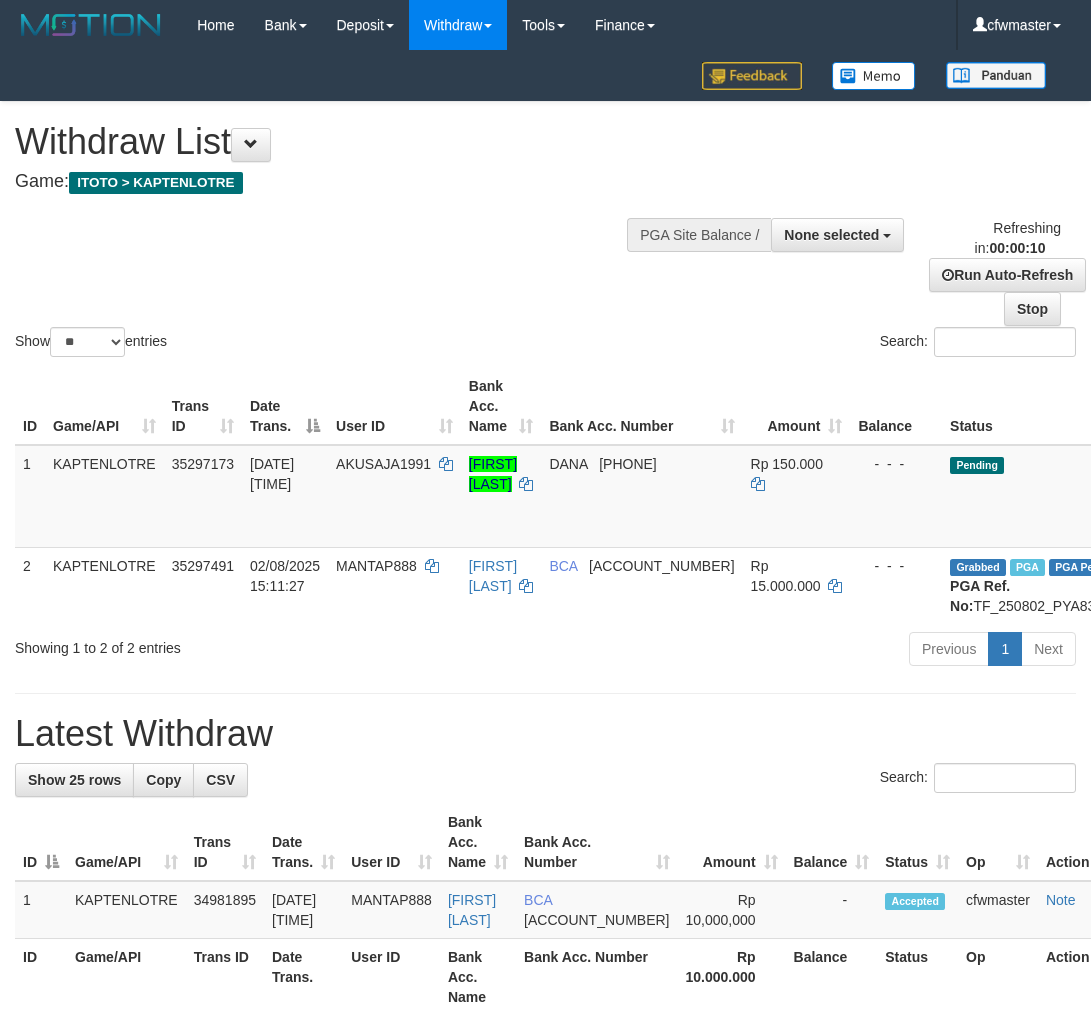 select 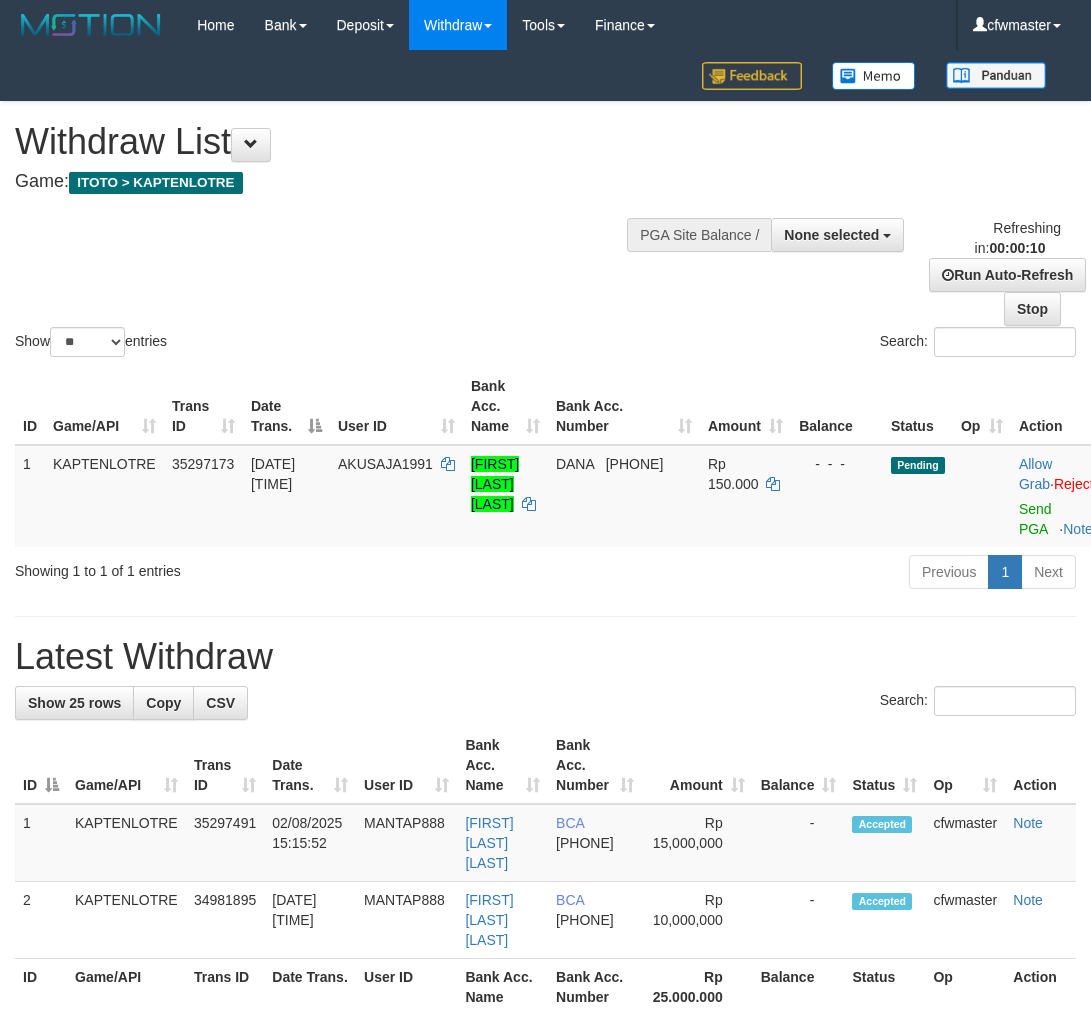 select 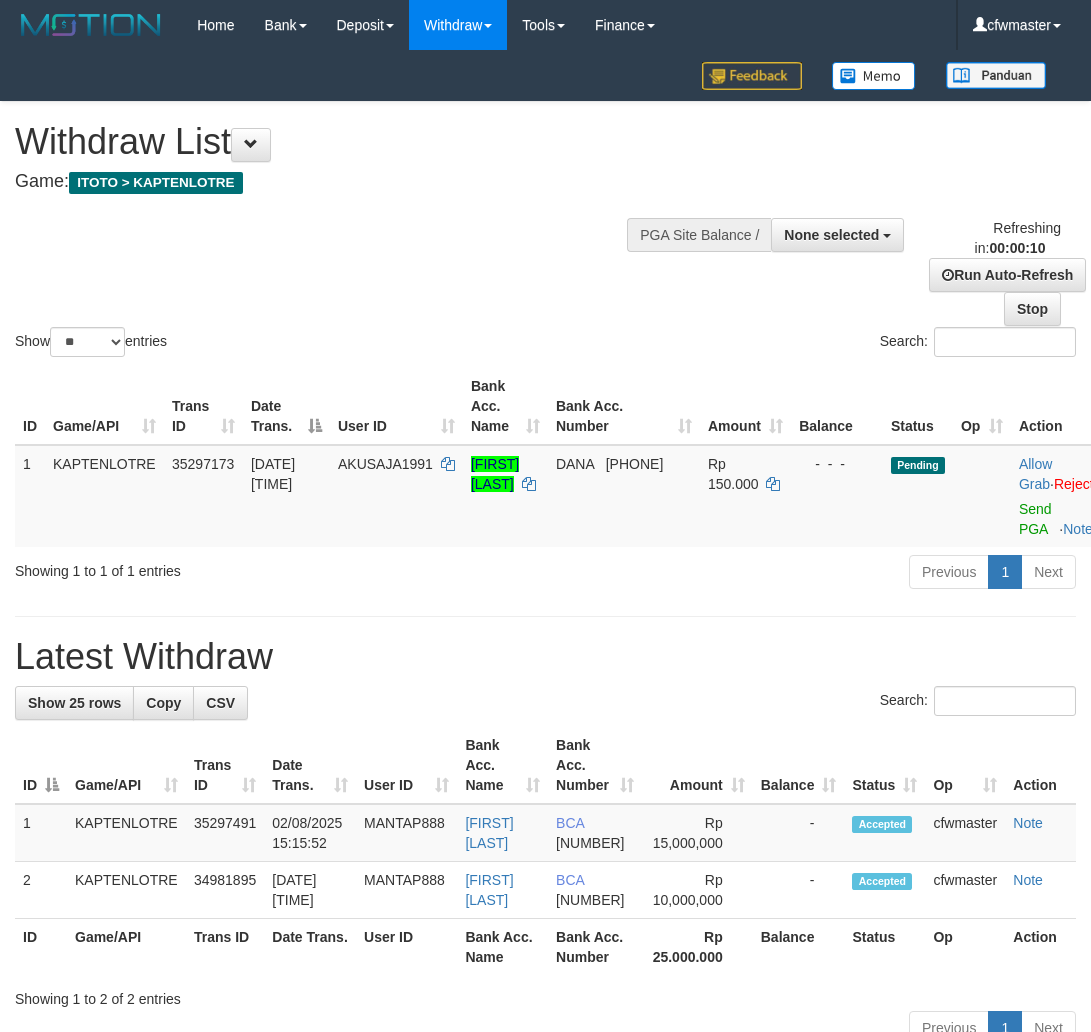 select 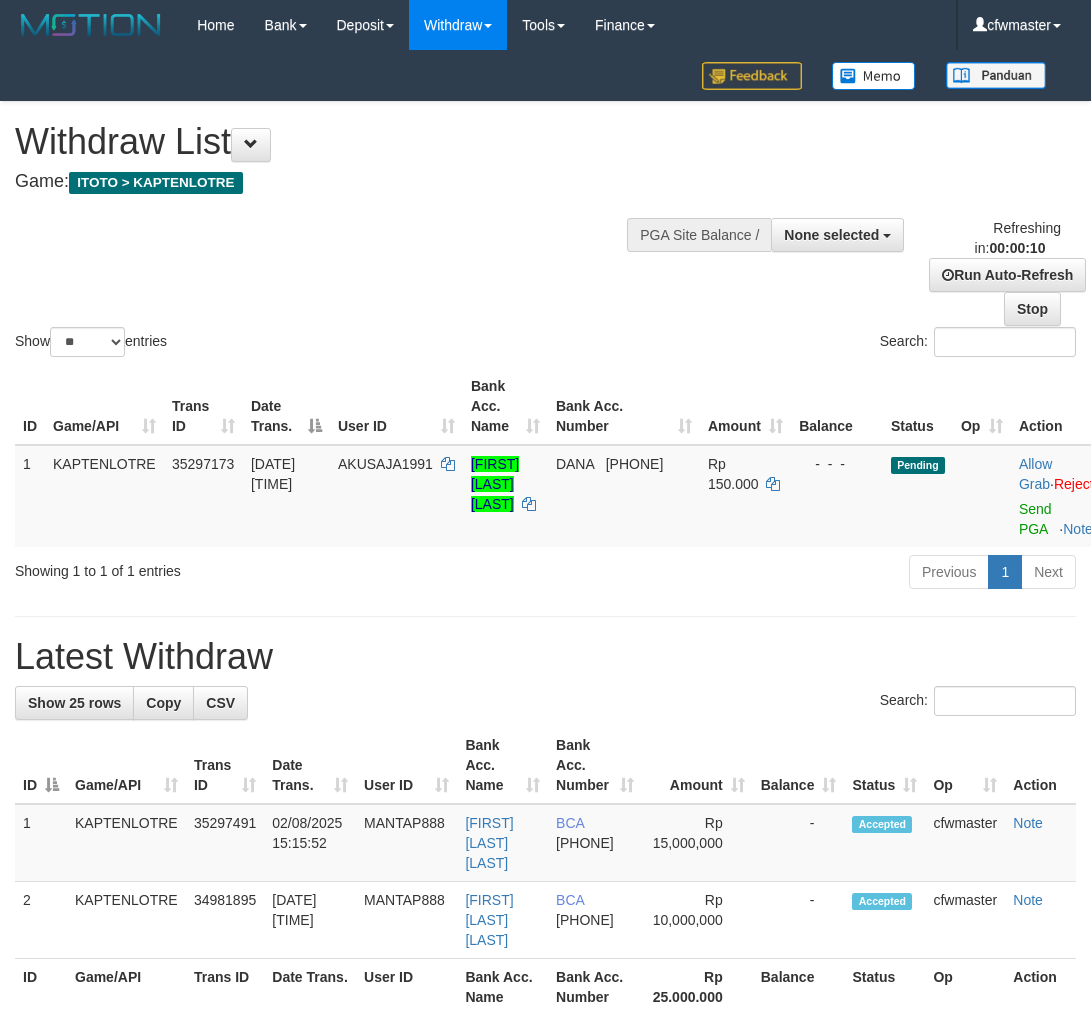 select 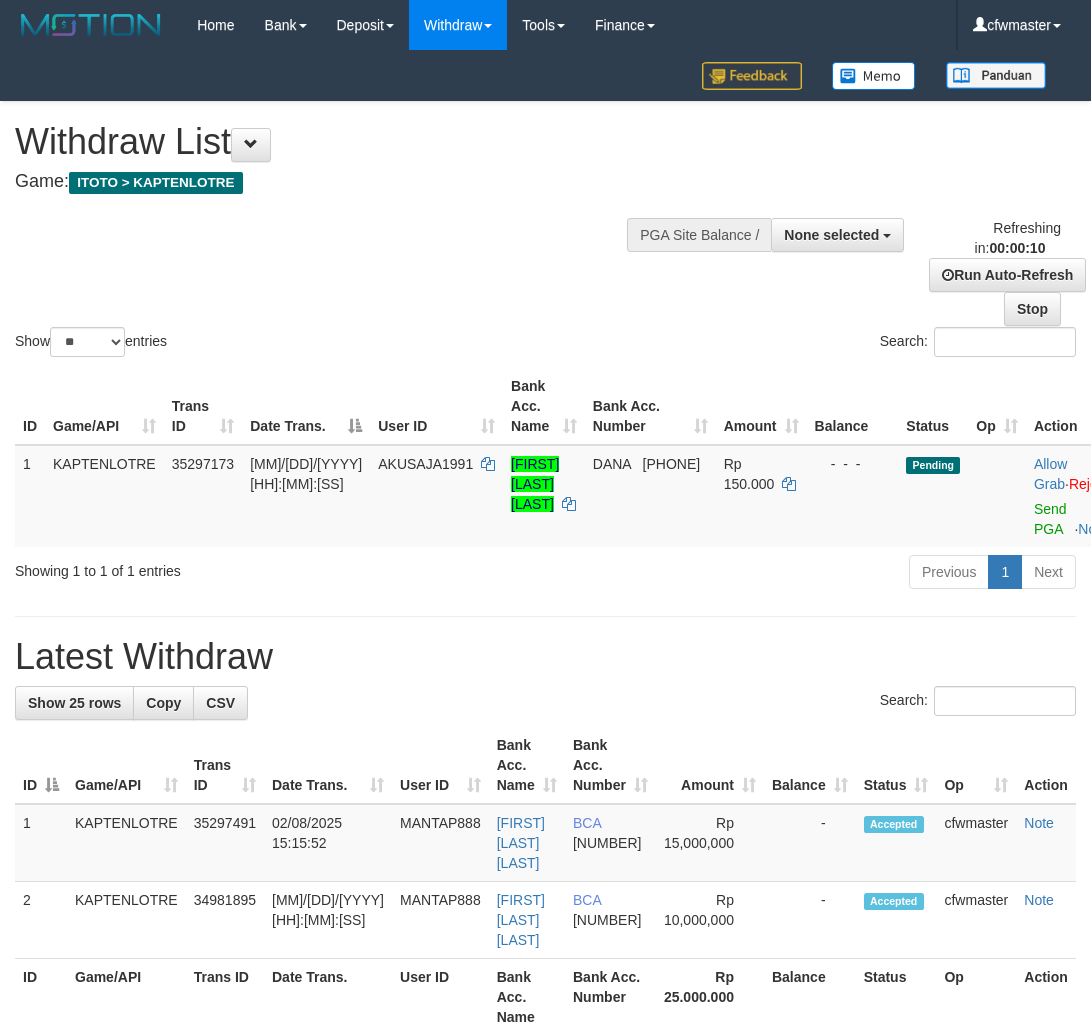 select 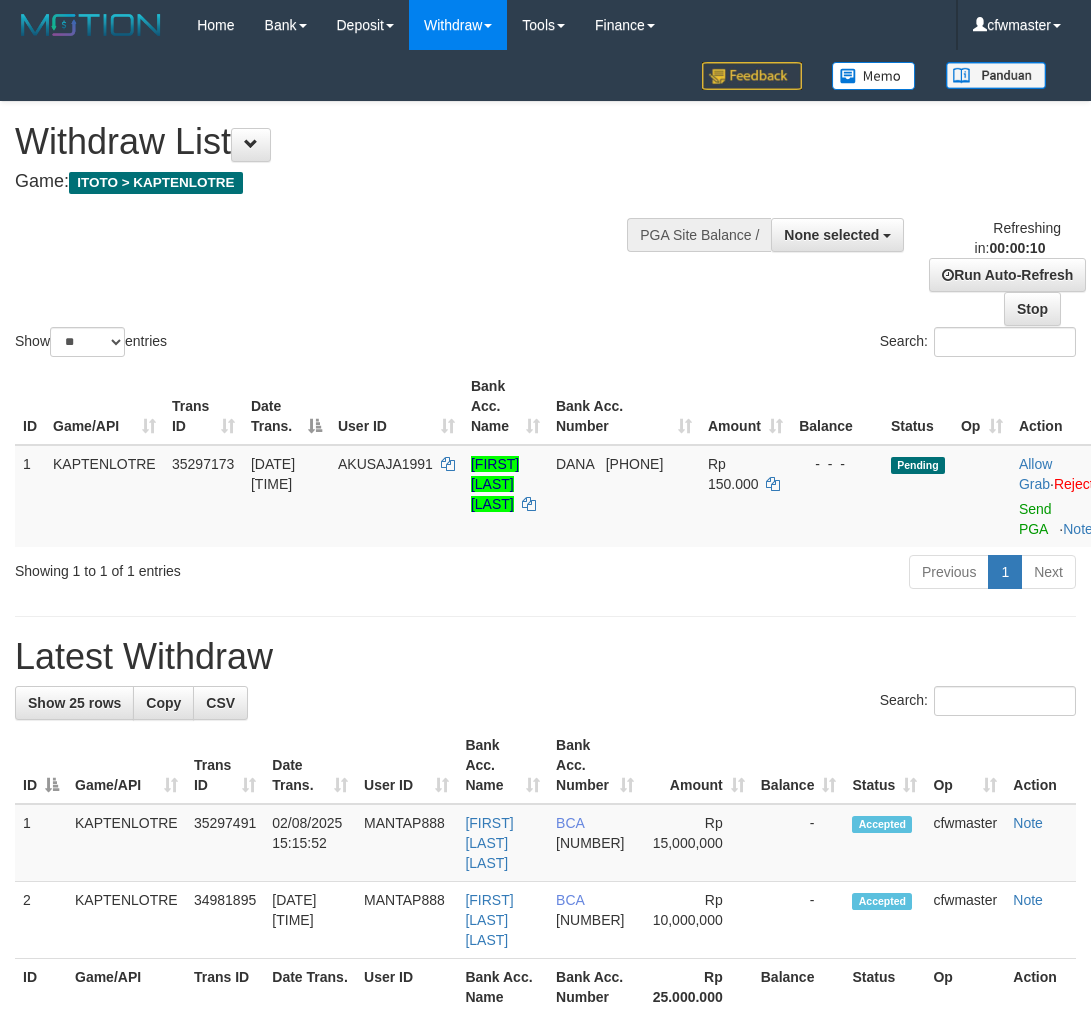 select 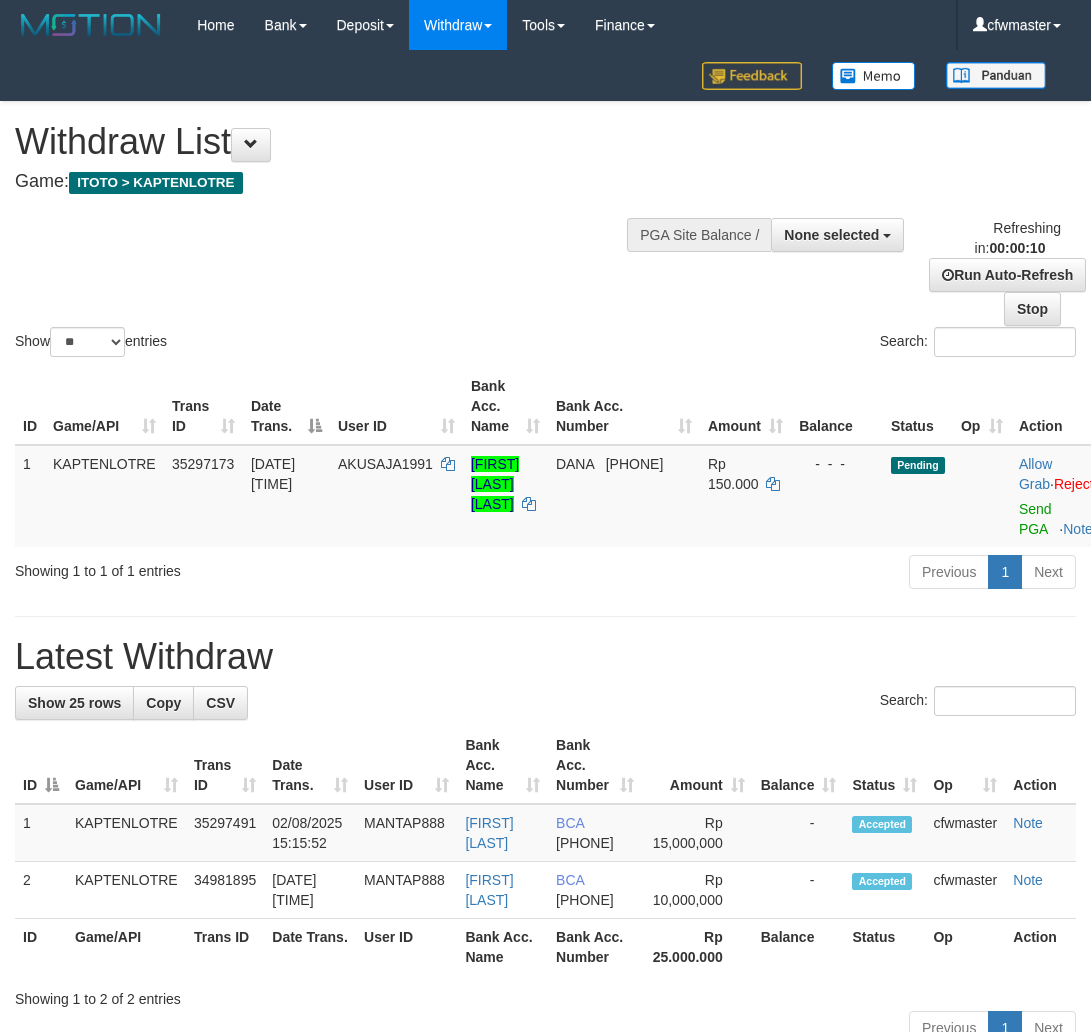 select 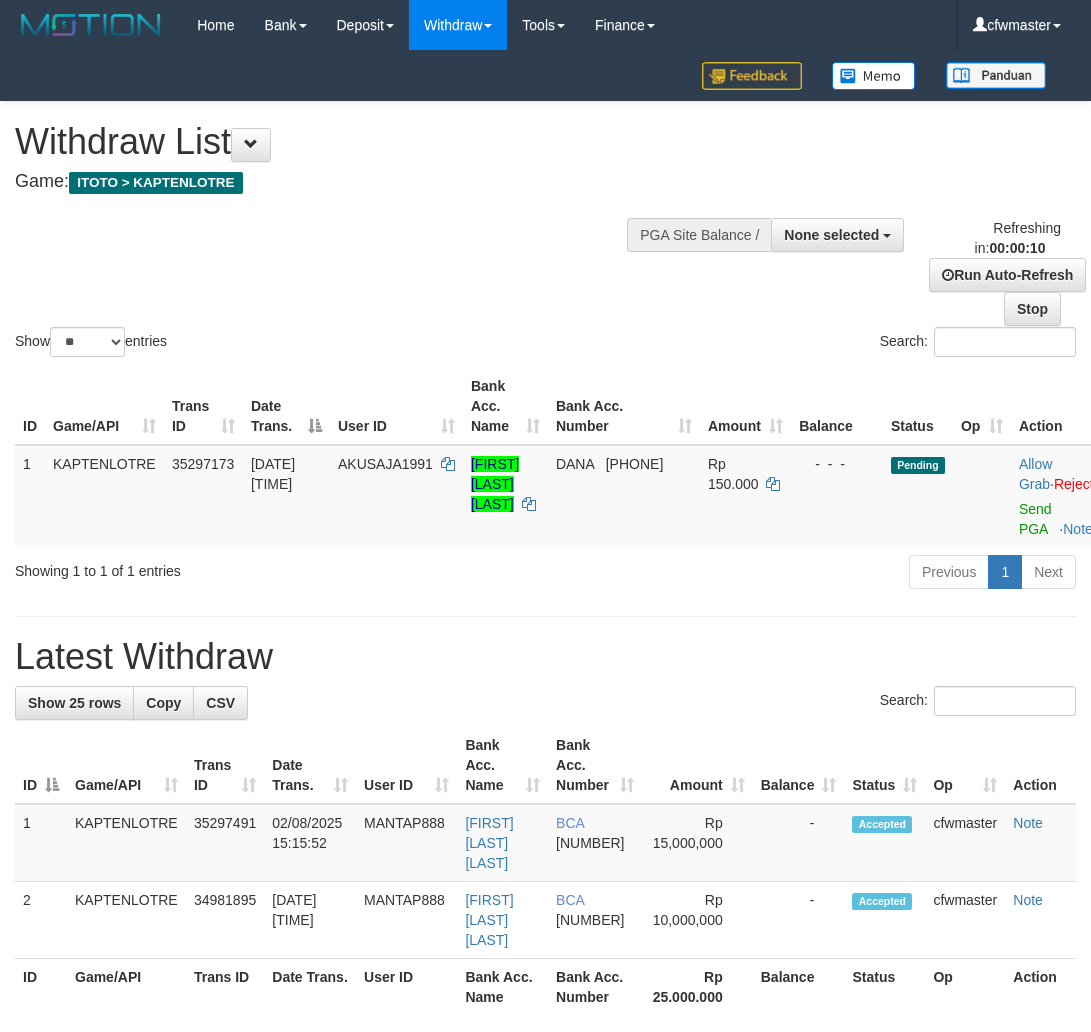 select 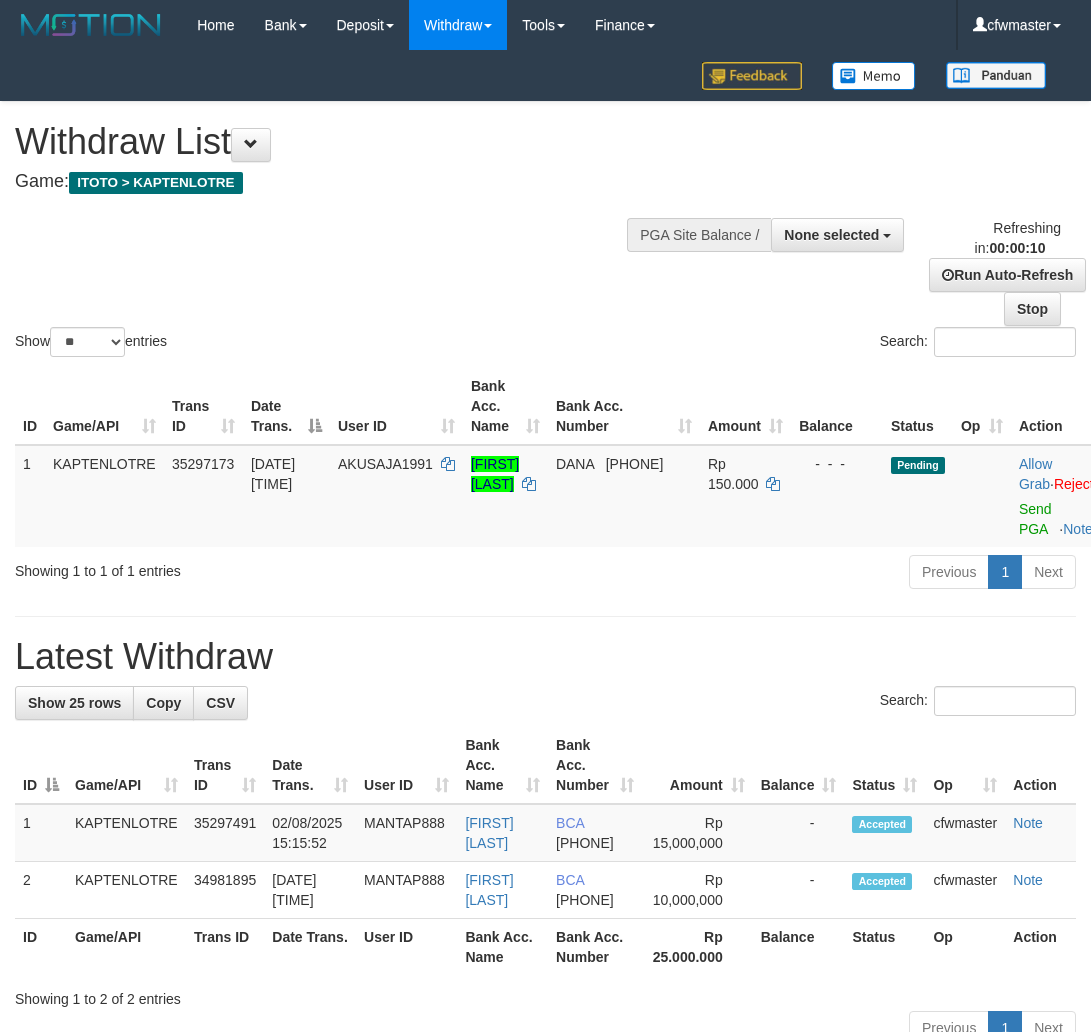 select 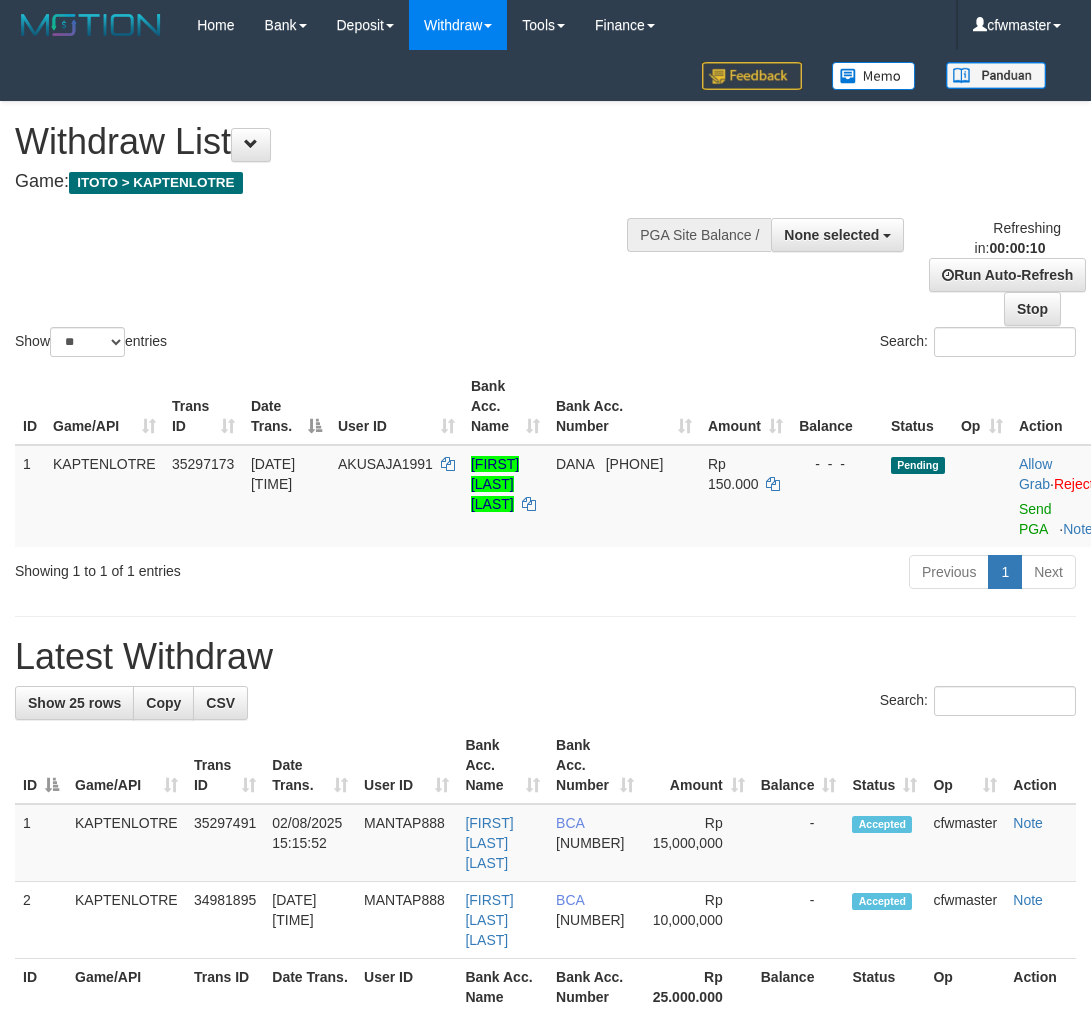 select 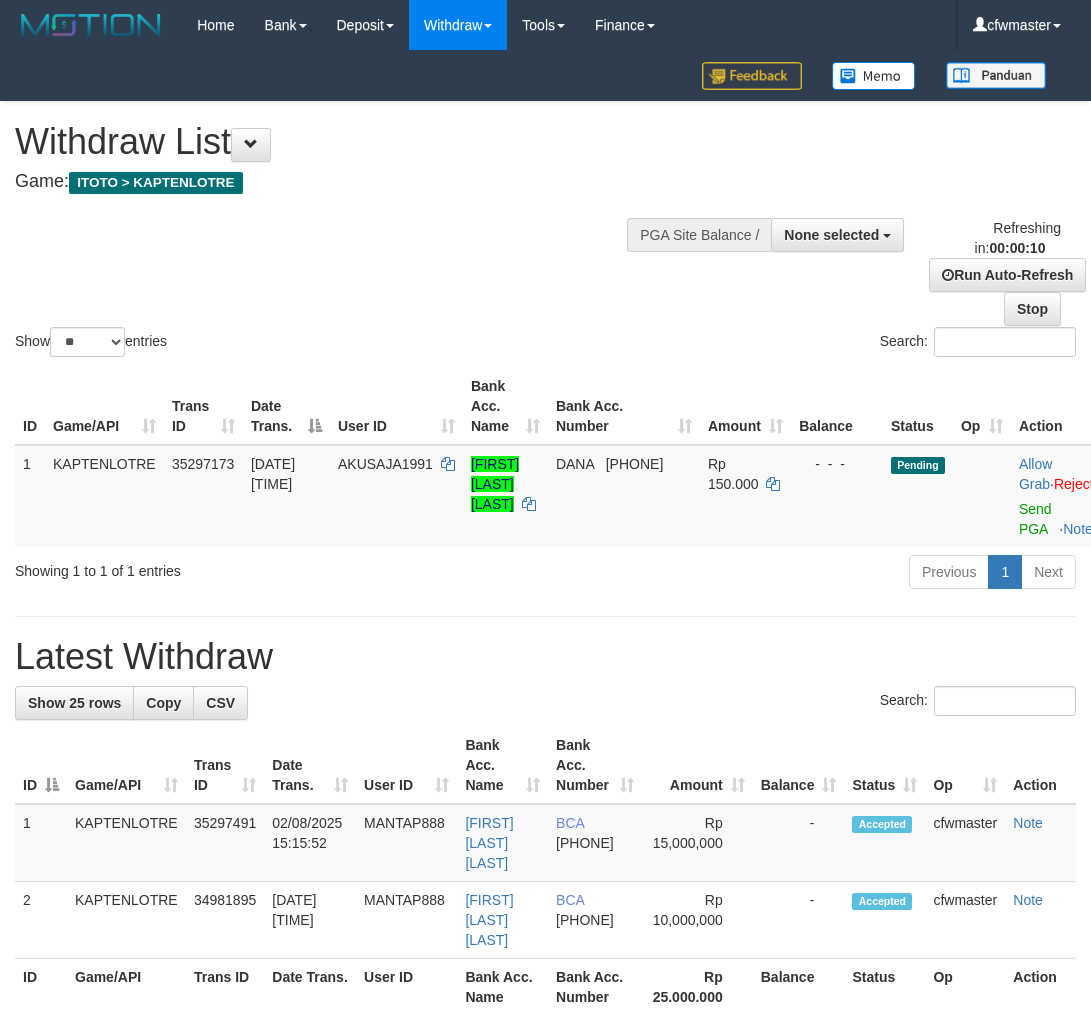 select 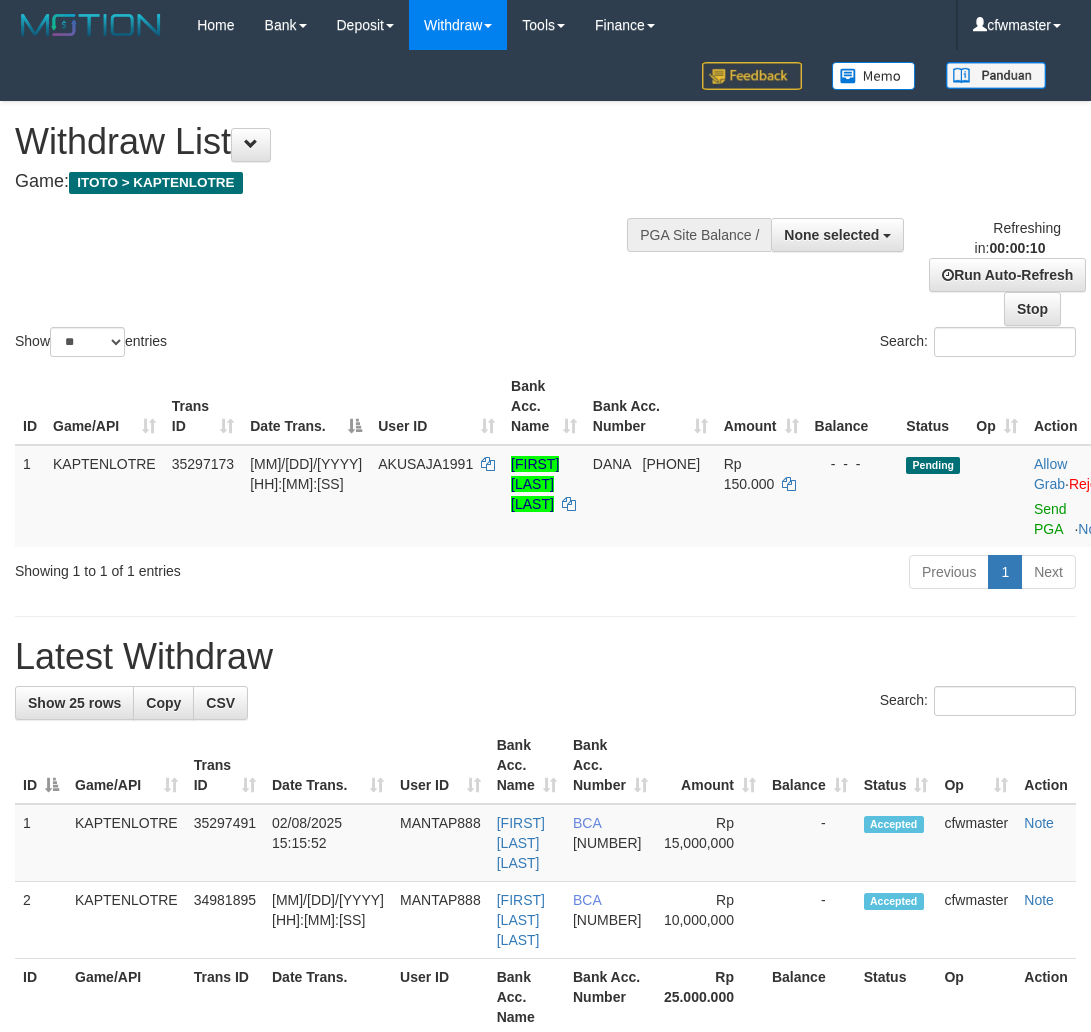 select 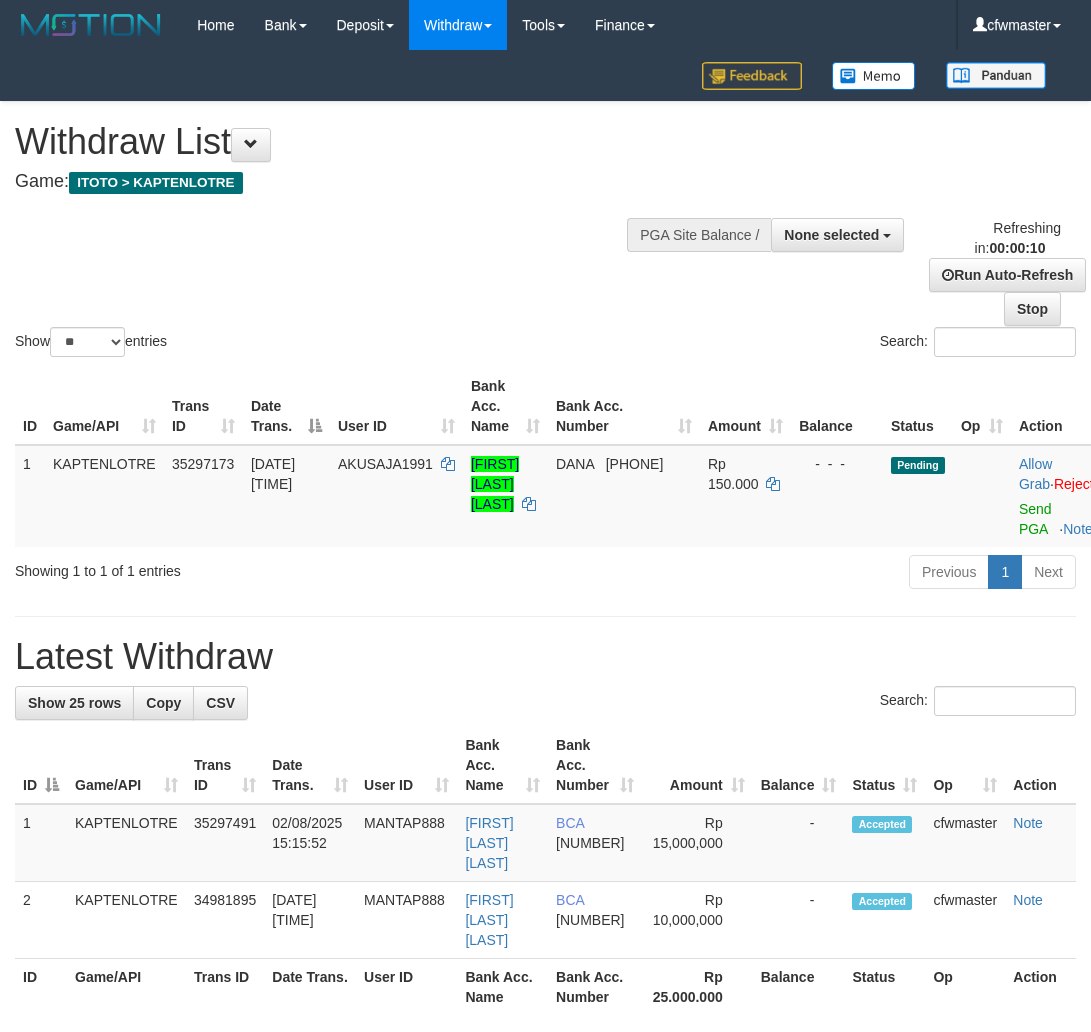 select 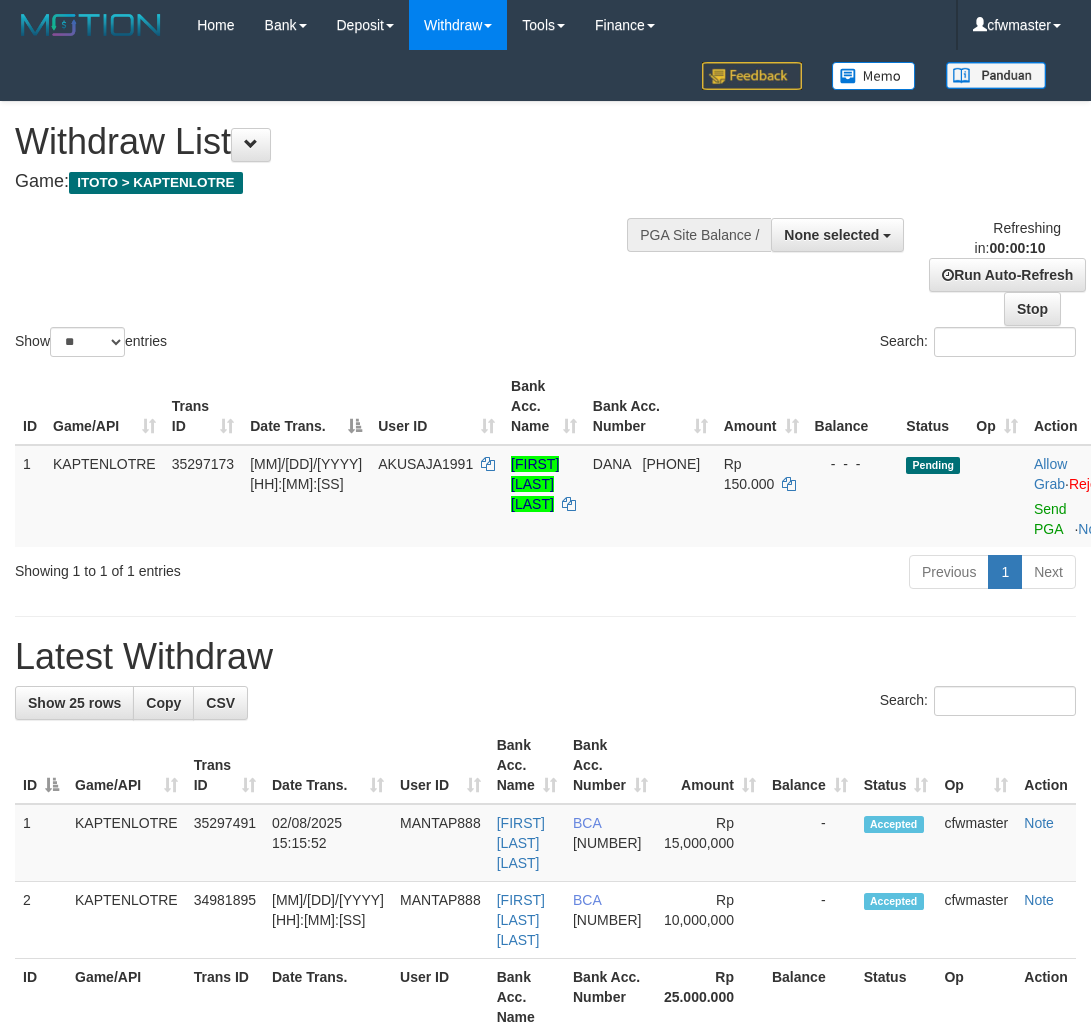 select 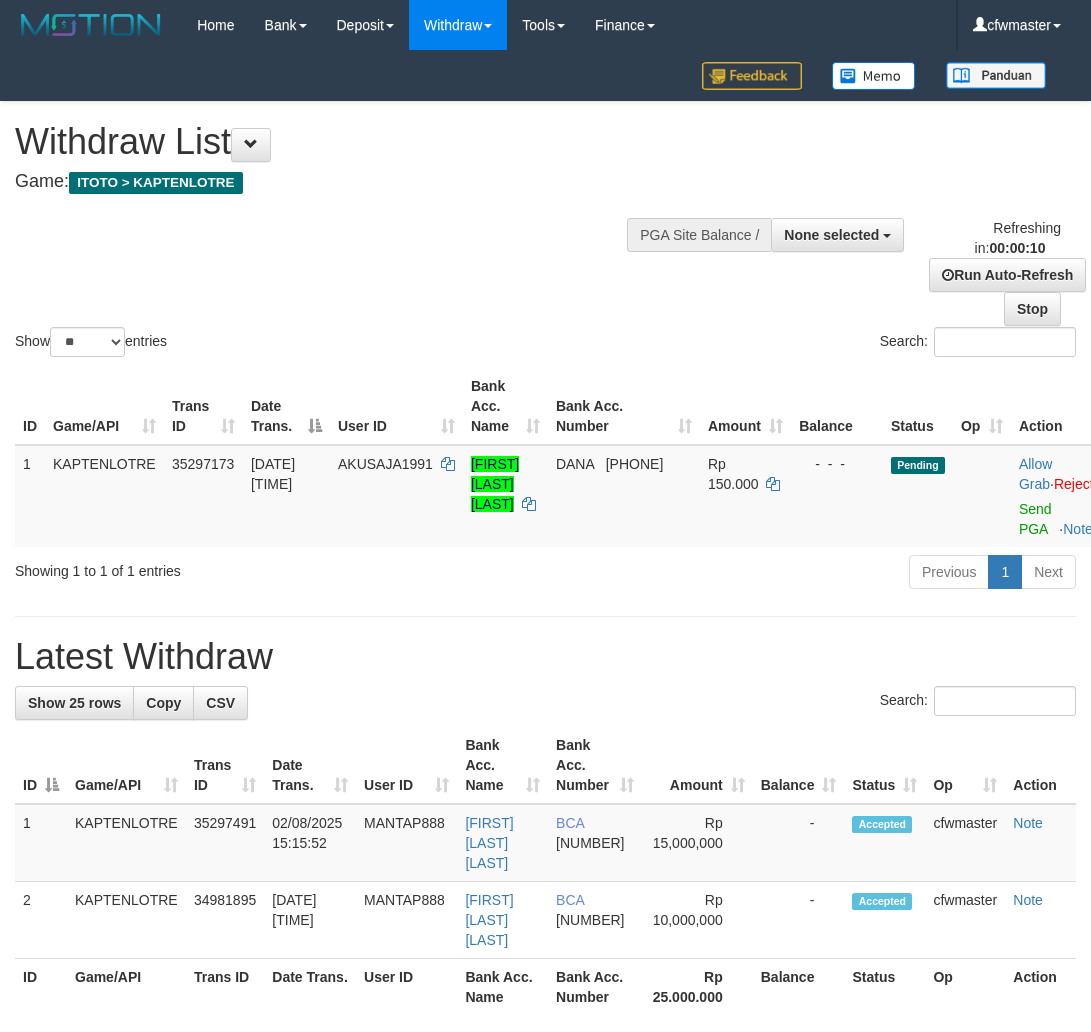 select 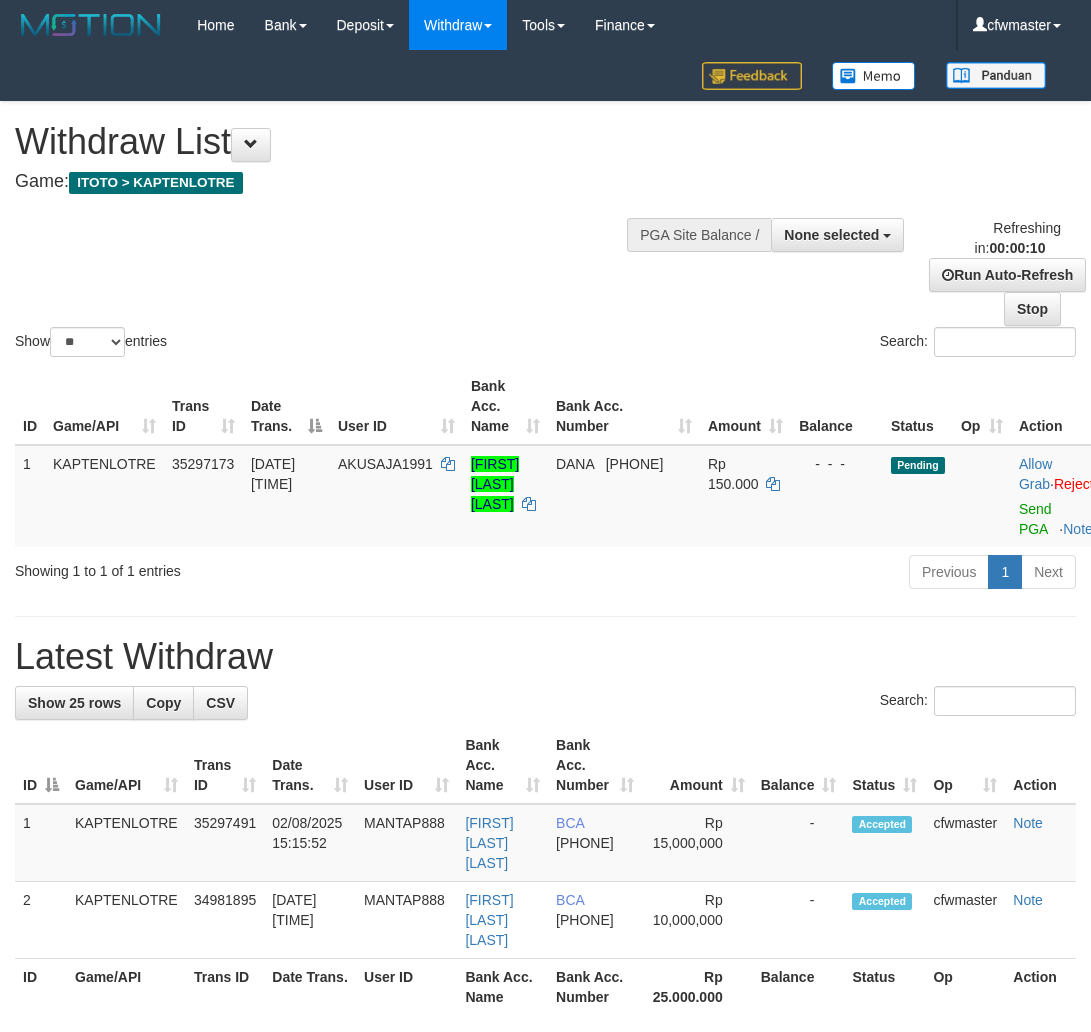 select 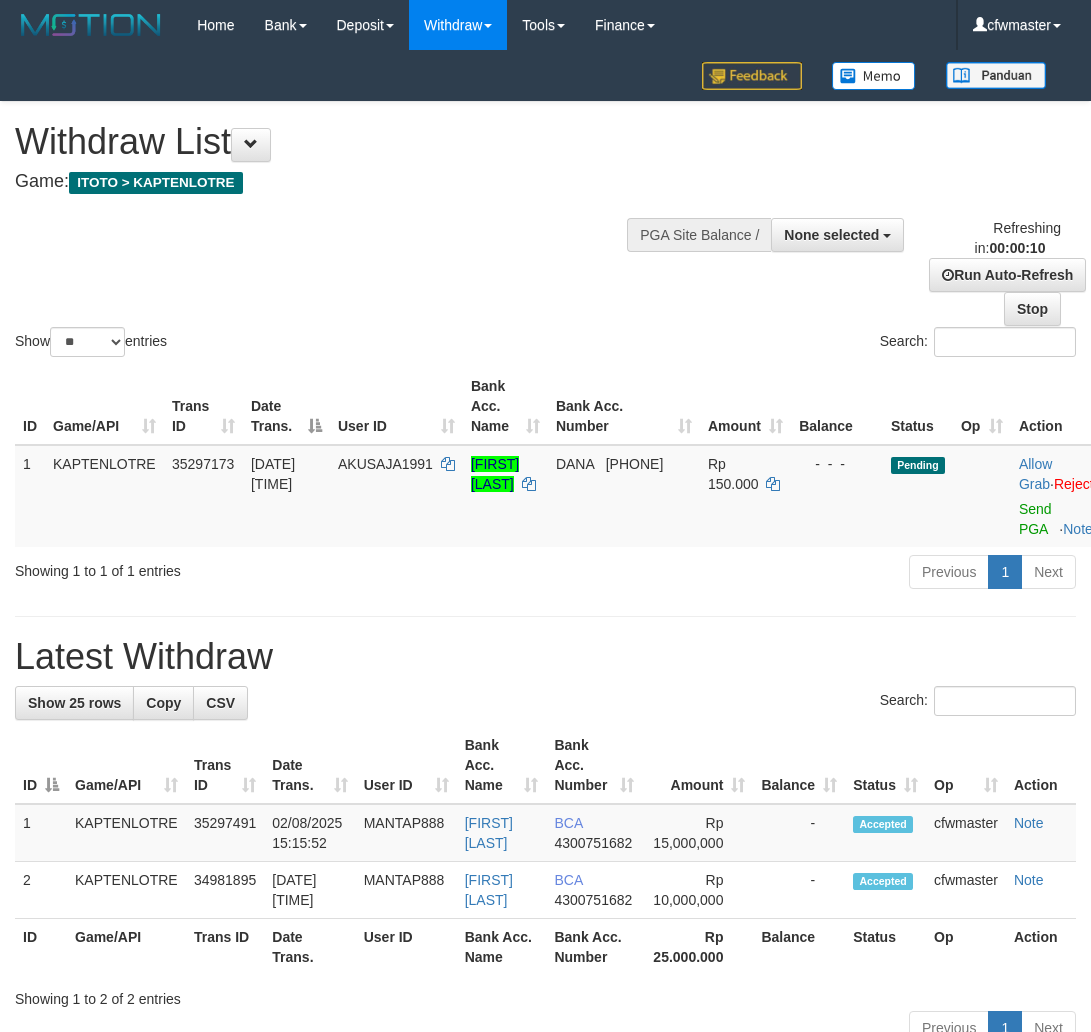 select 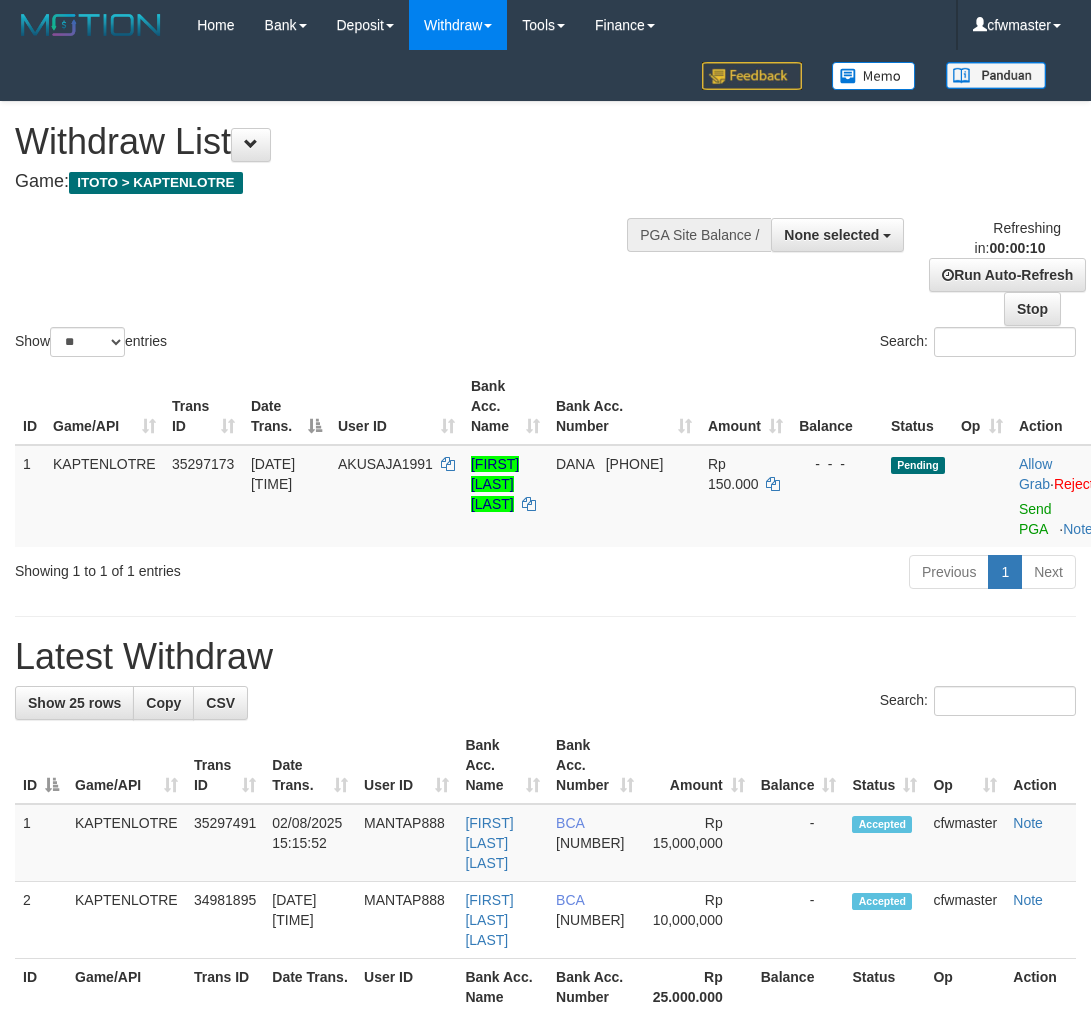 select 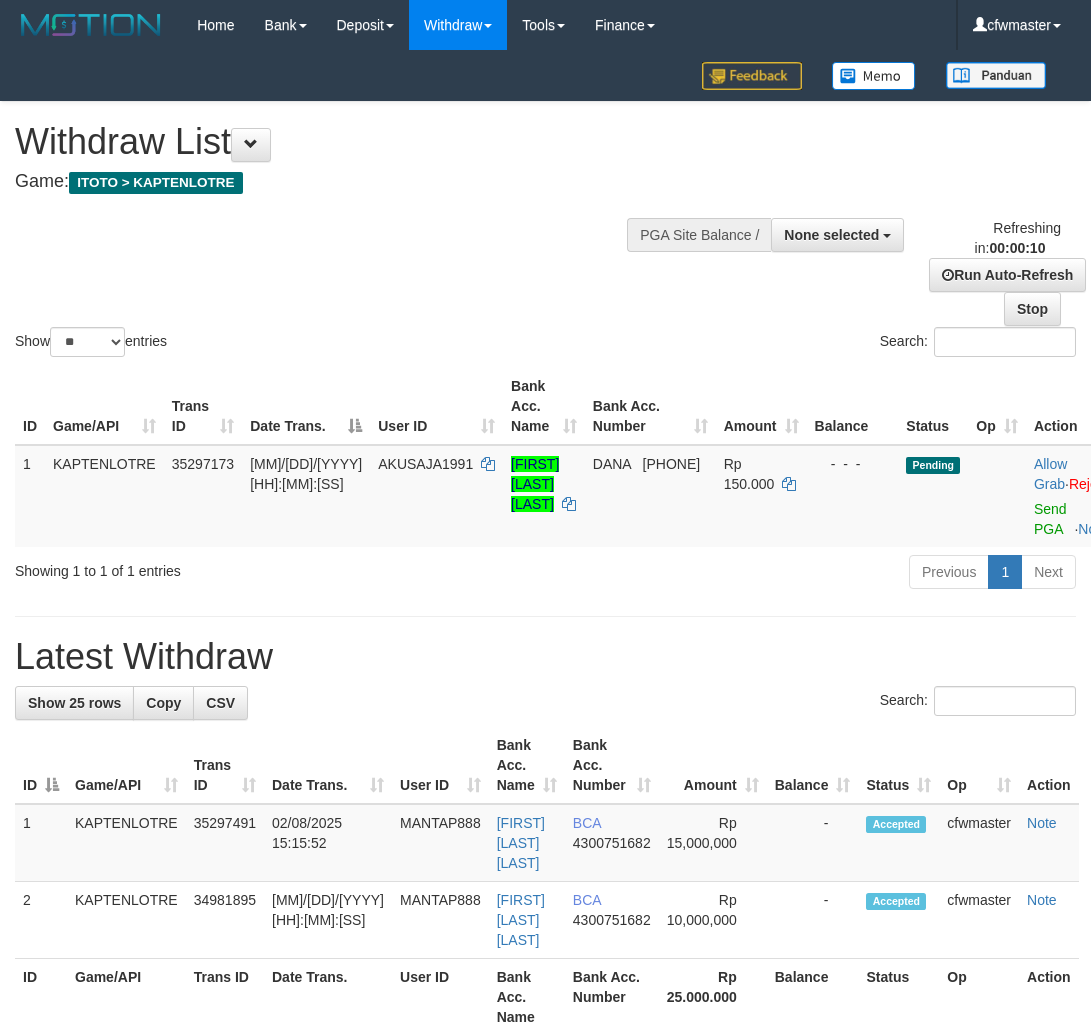 select 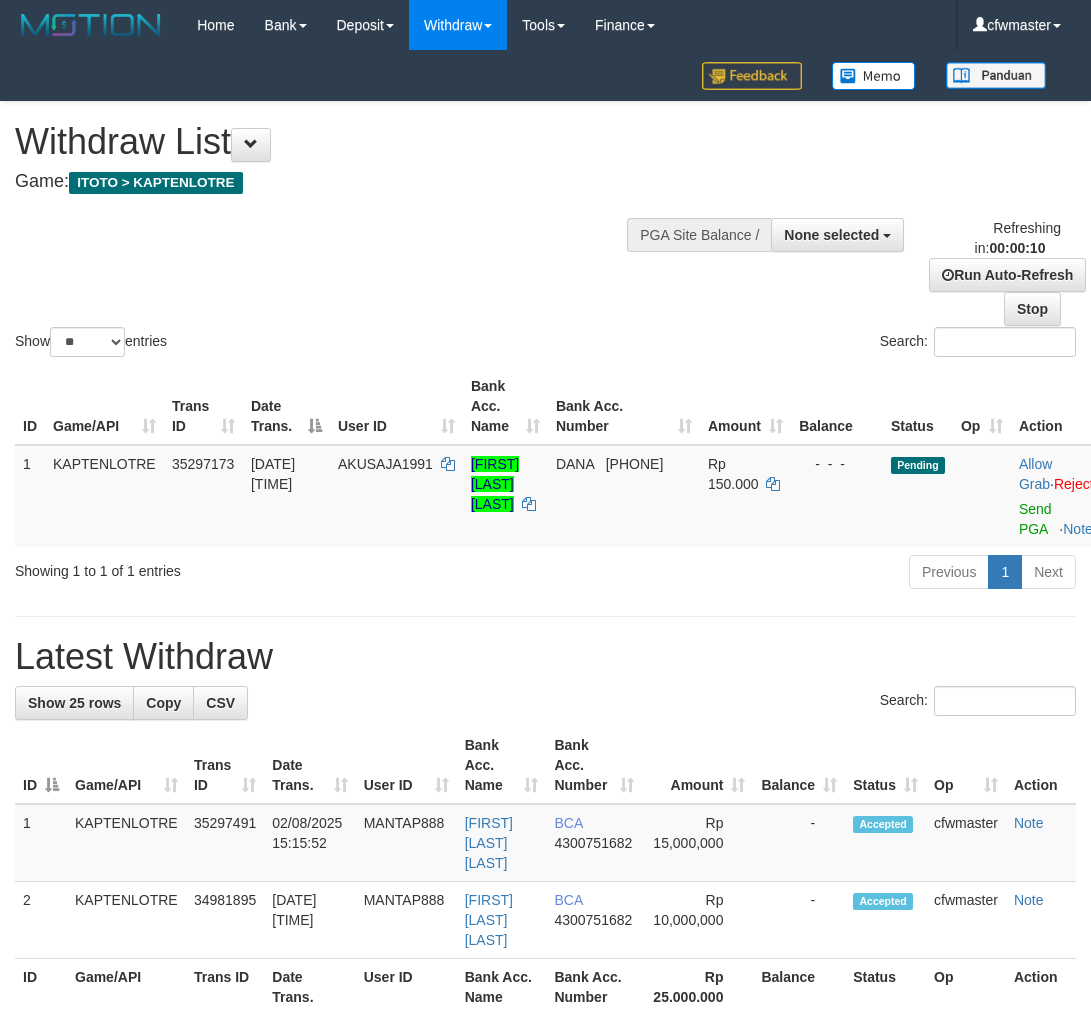 select 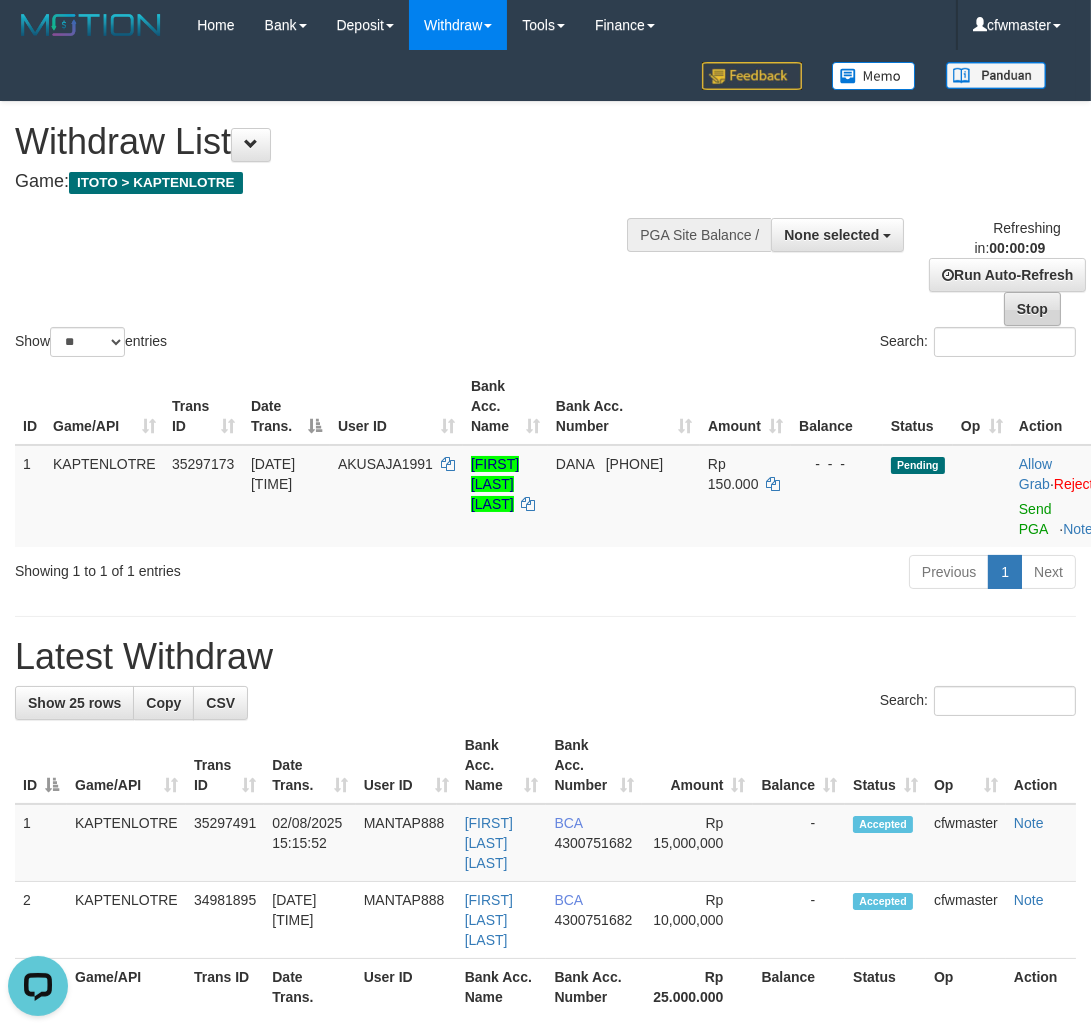 scroll, scrollTop: 0, scrollLeft: 0, axis: both 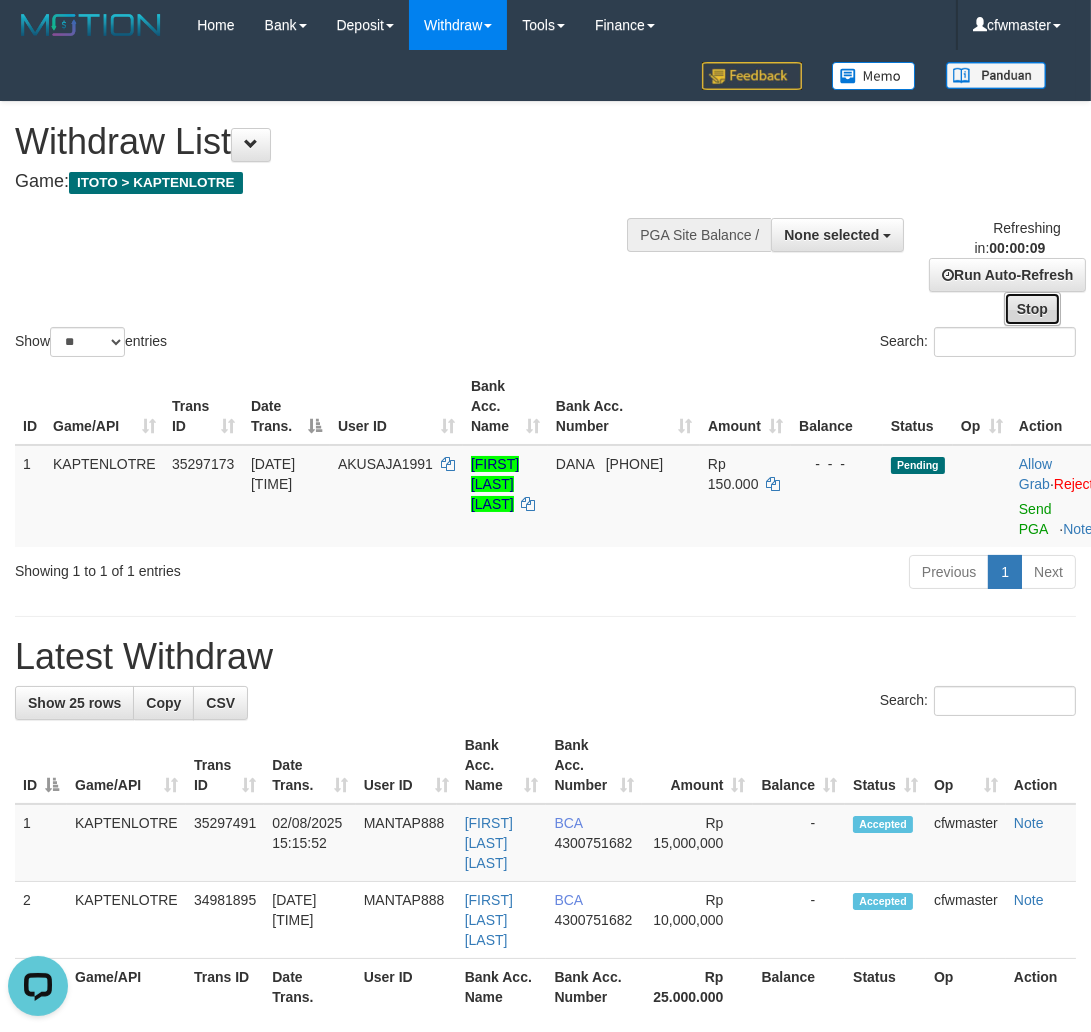 click on "Stop" at bounding box center (1032, 309) 